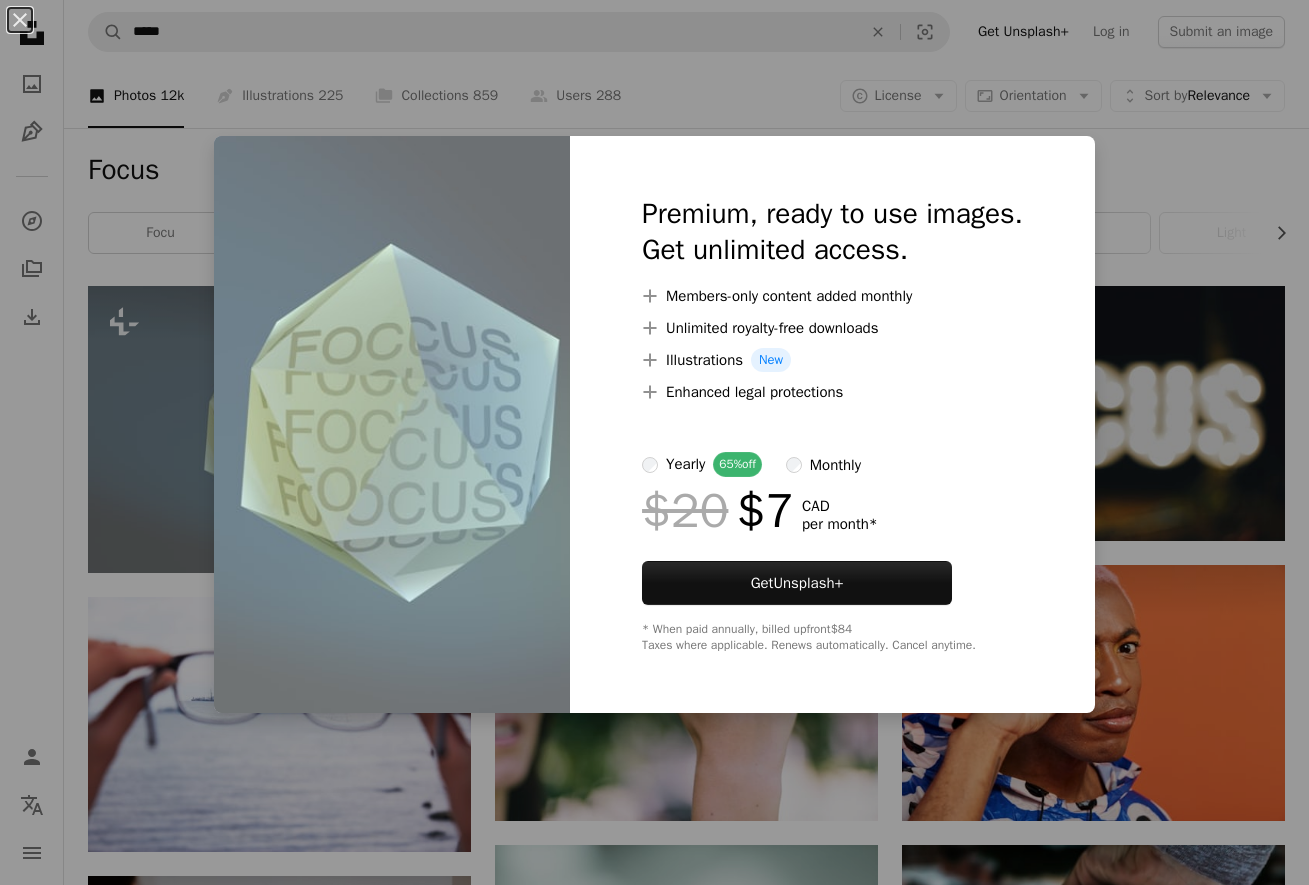 scroll, scrollTop: 0, scrollLeft: 0, axis: both 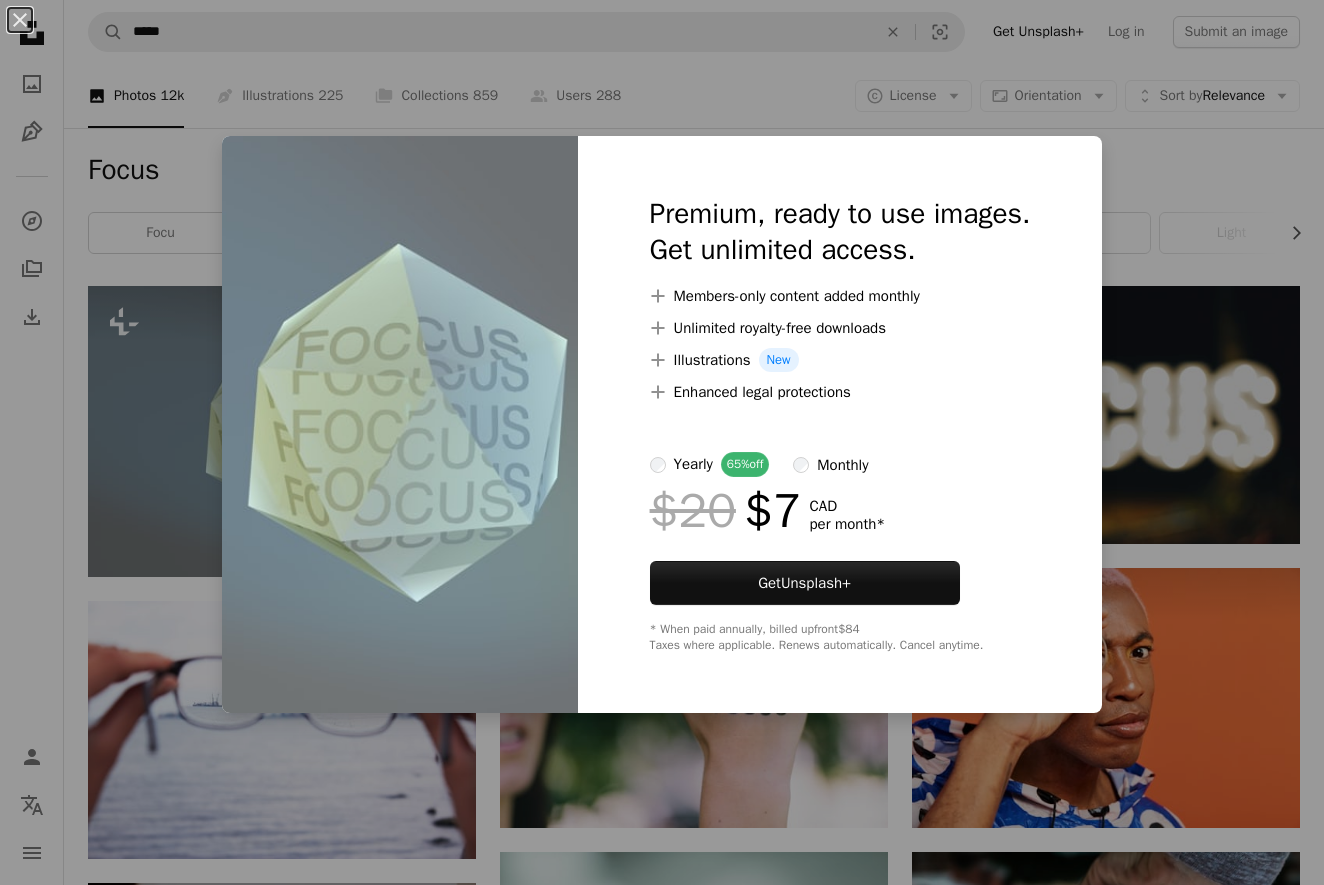 click on "An X shape Premium, ready to use images. Get unlimited access. A plus sign Members-only content added monthly A plus sign Unlimited royalty-free downloads A plus sign Illustrations  New A plus sign Enhanced legal protections yearly 65%  off monthly $20   $7 CAD per month * Get  Unsplash+ * When paid annually, billed upfront  $84 Taxes where applicable. Renews automatically. Cancel anytime." at bounding box center [662, 442] 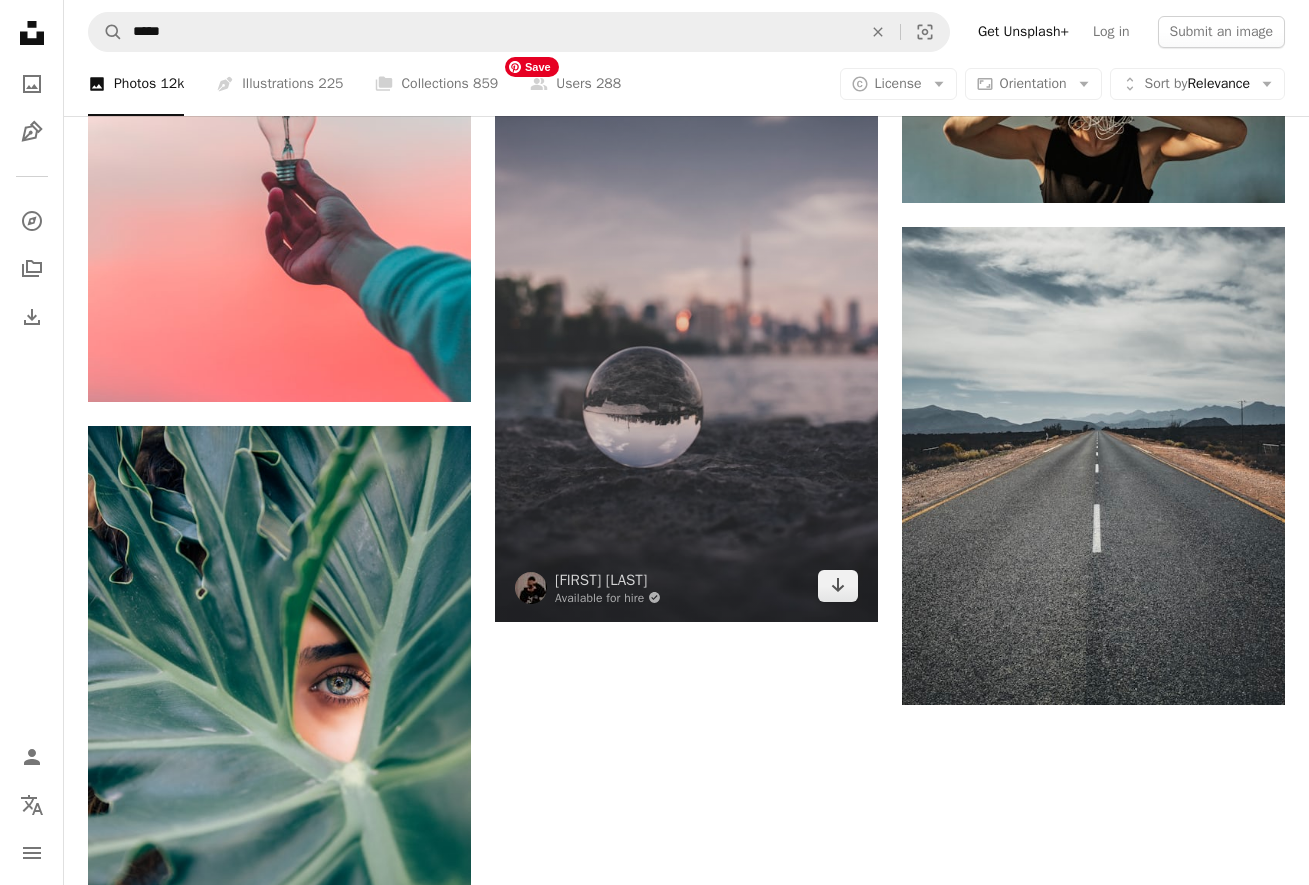 scroll, scrollTop: 2200, scrollLeft: 0, axis: vertical 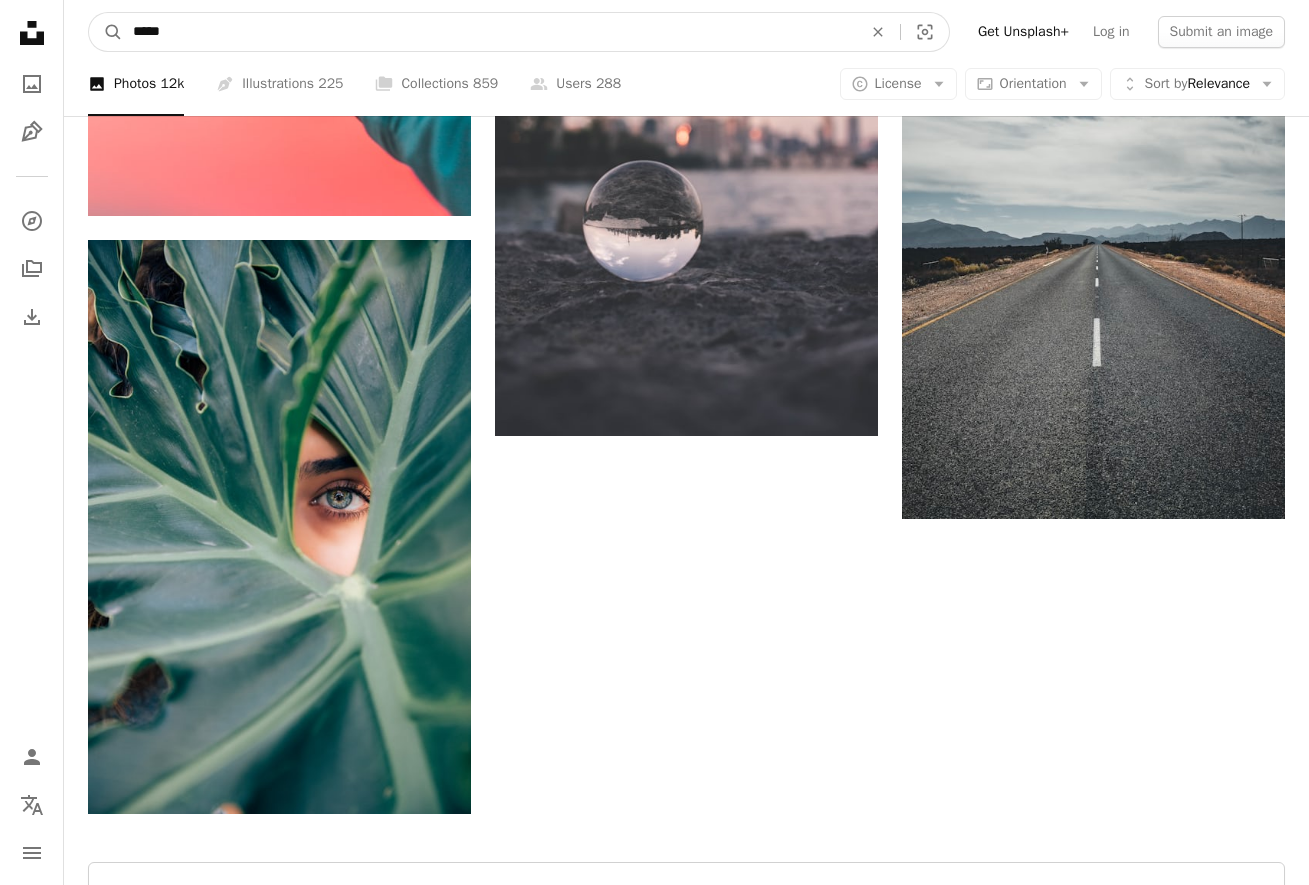 drag, startPoint x: 302, startPoint y: 35, endPoint x: 38, endPoint y: 25, distance: 264.18933 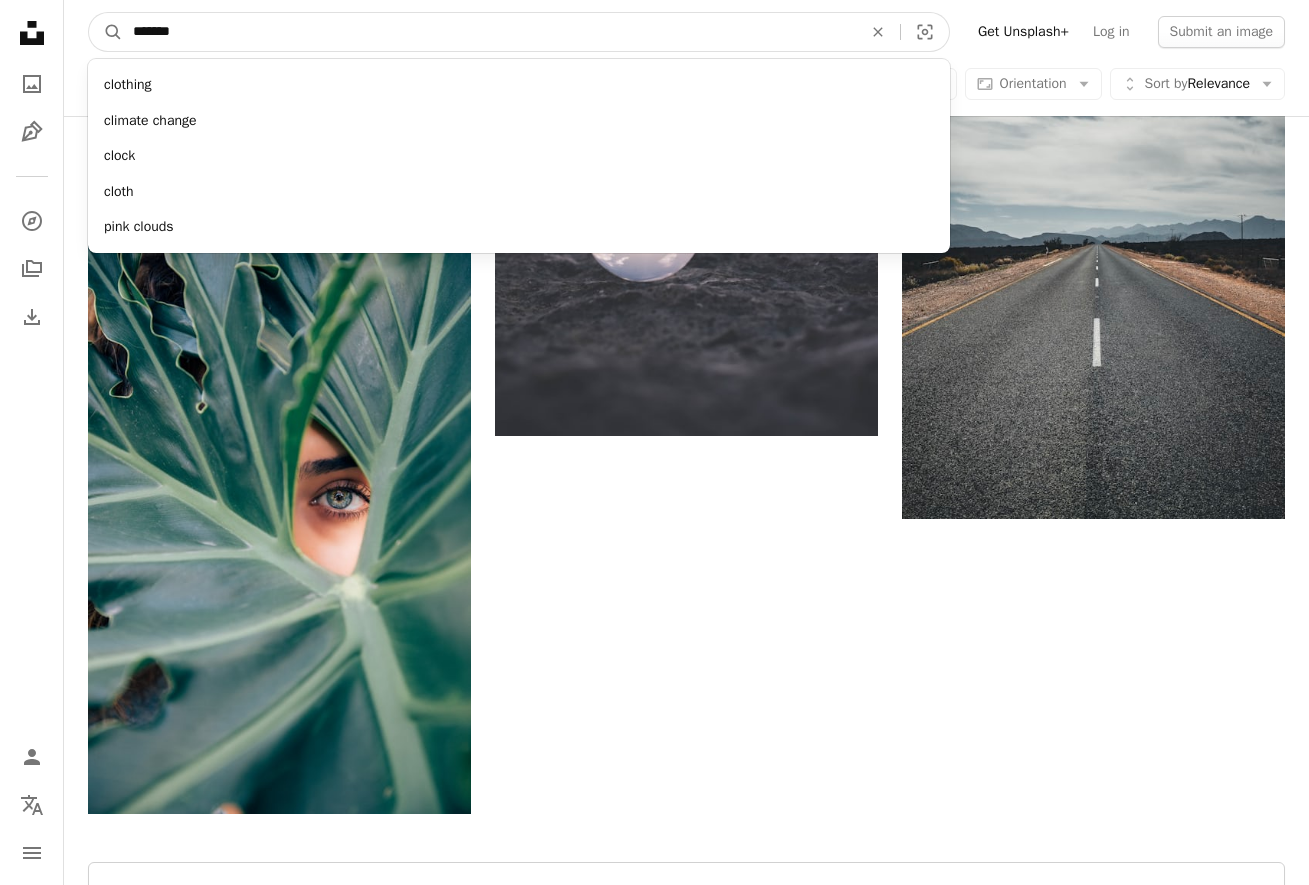 type on "*******" 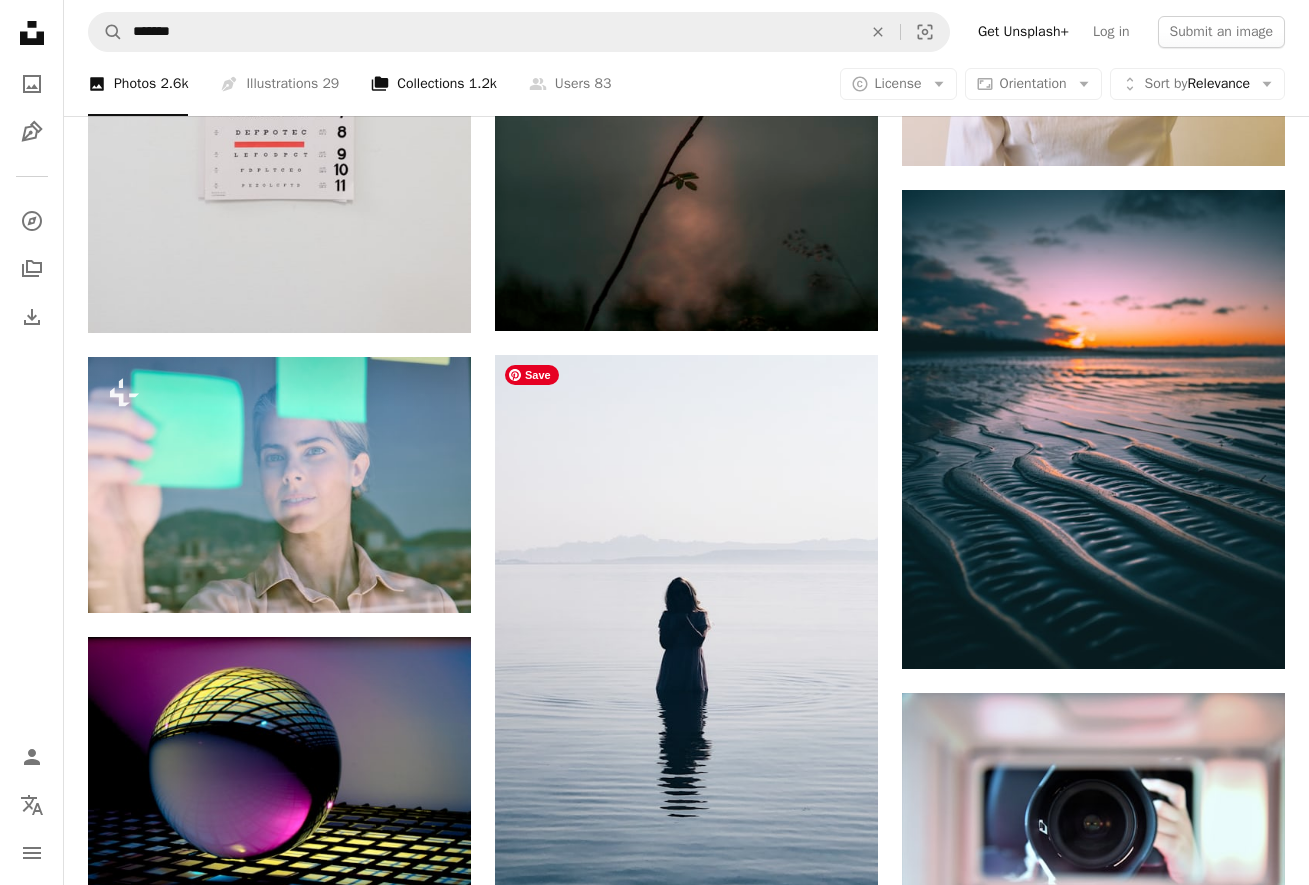 scroll, scrollTop: 1300, scrollLeft: 0, axis: vertical 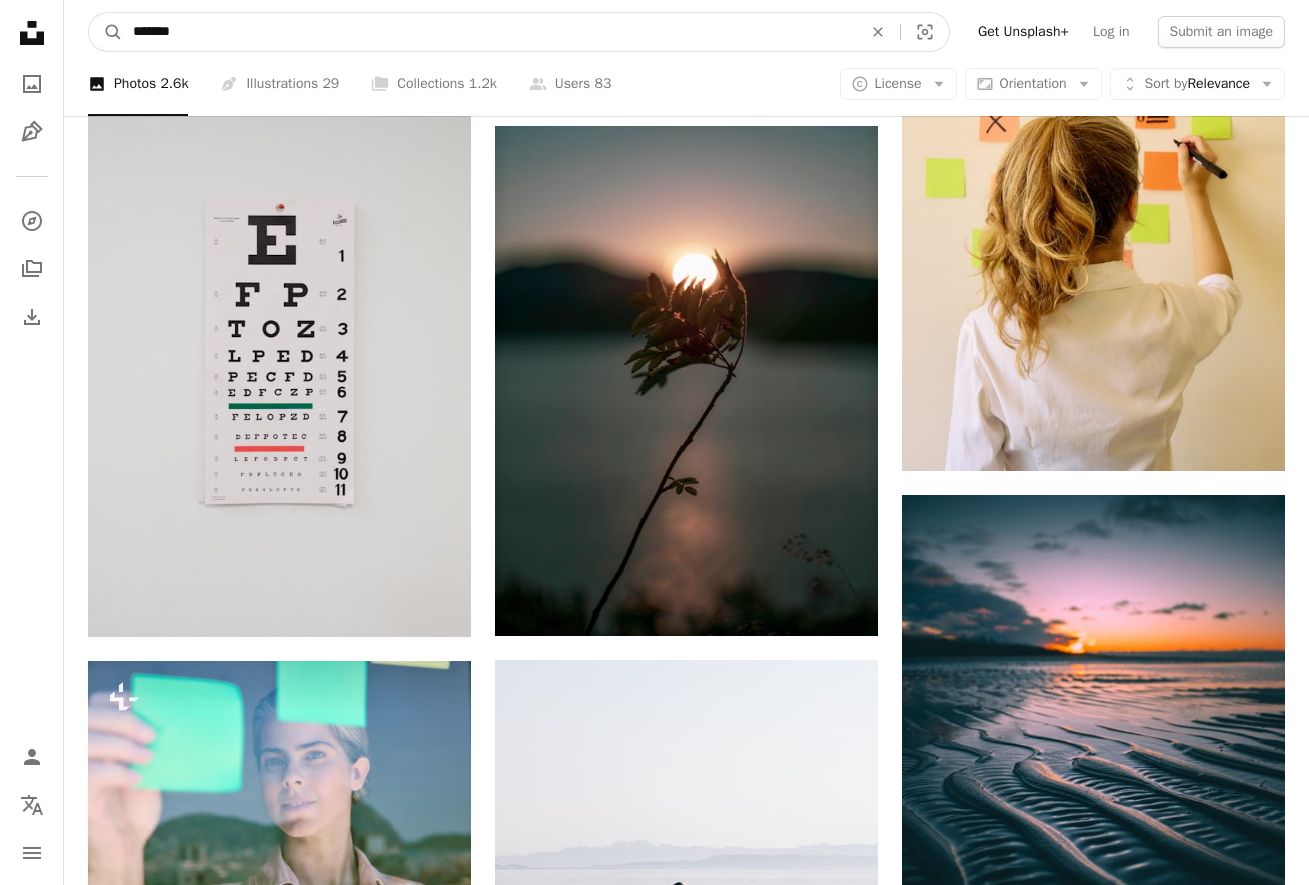 click on "*******" at bounding box center (489, 32) 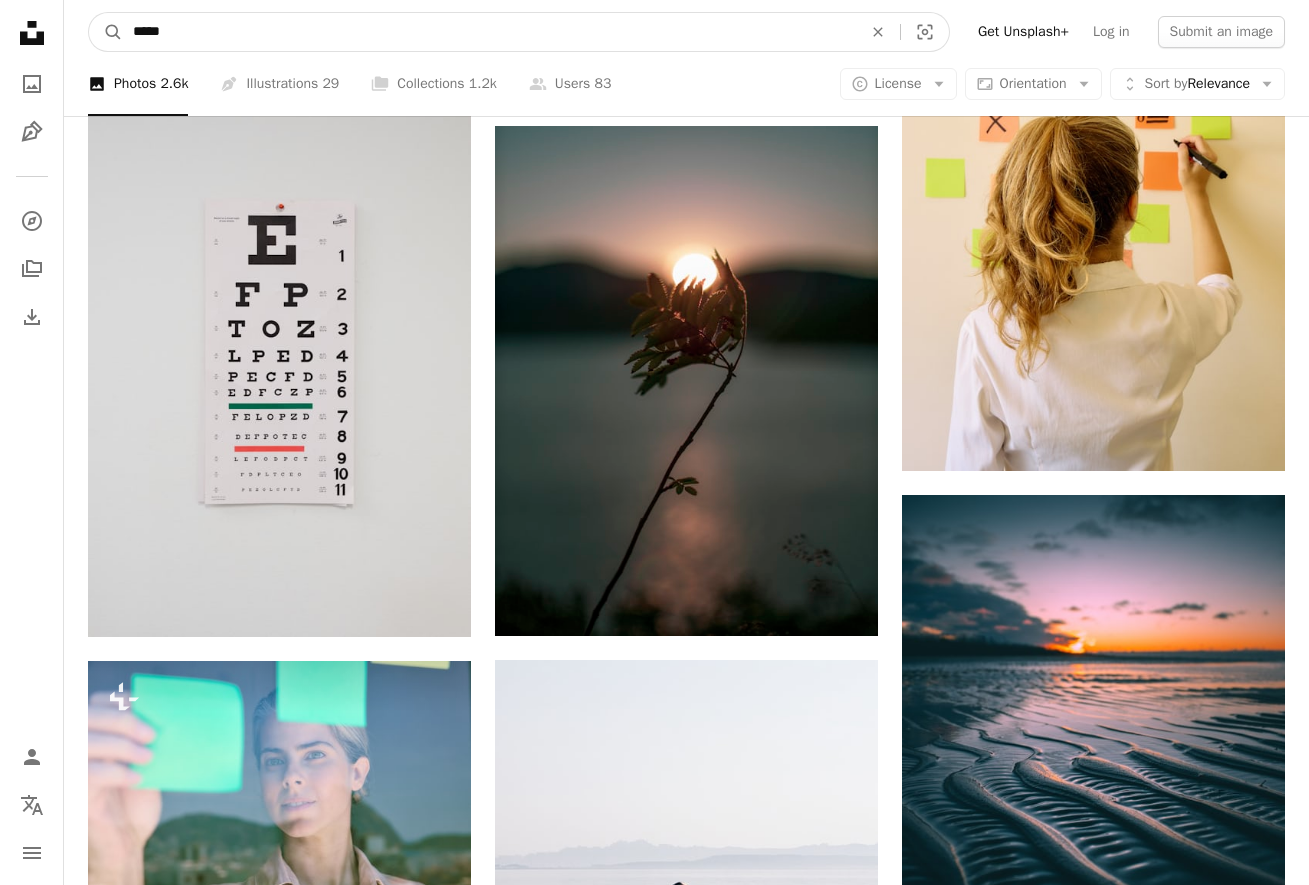 type on "*****" 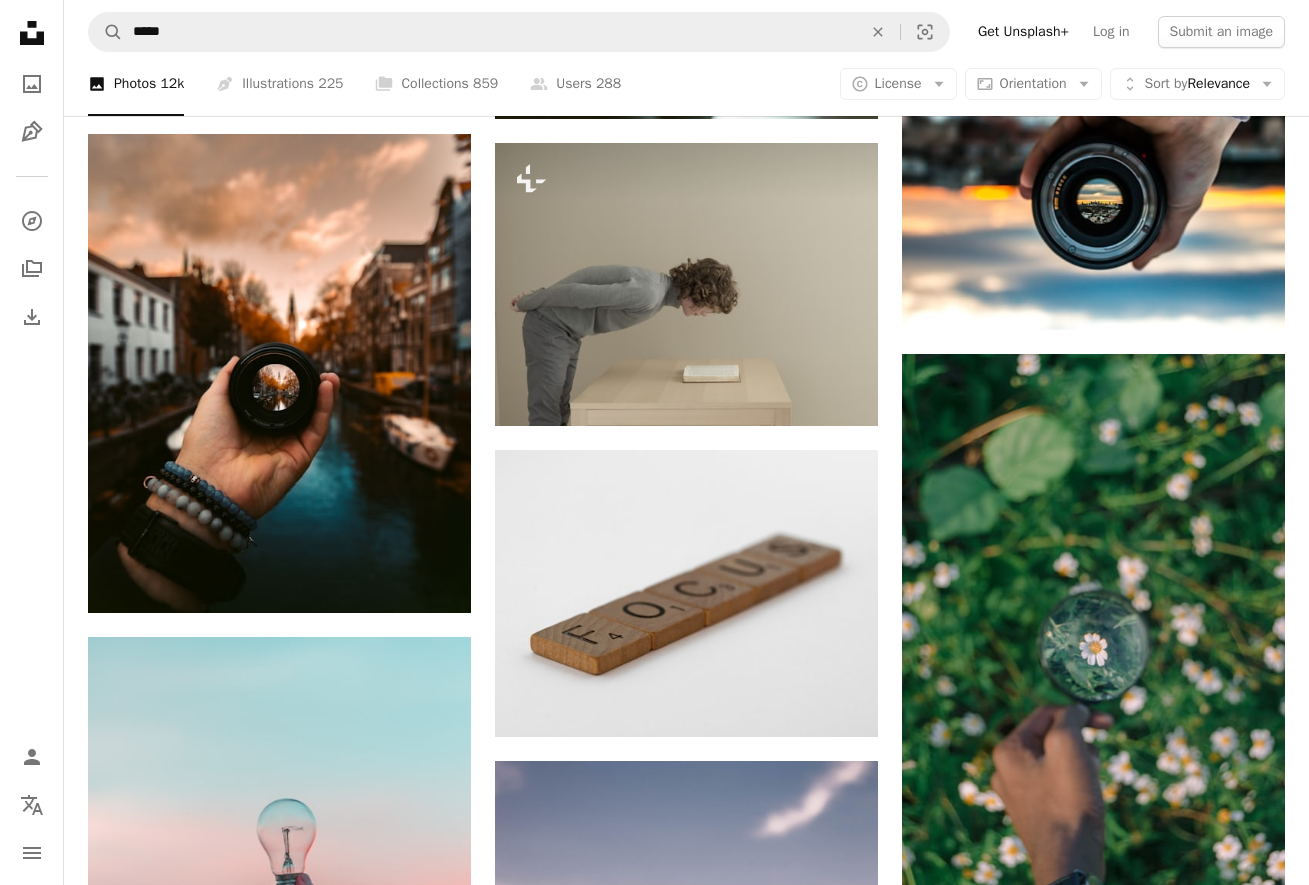scroll, scrollTop: 0, scrollLeft: 0, axis: both 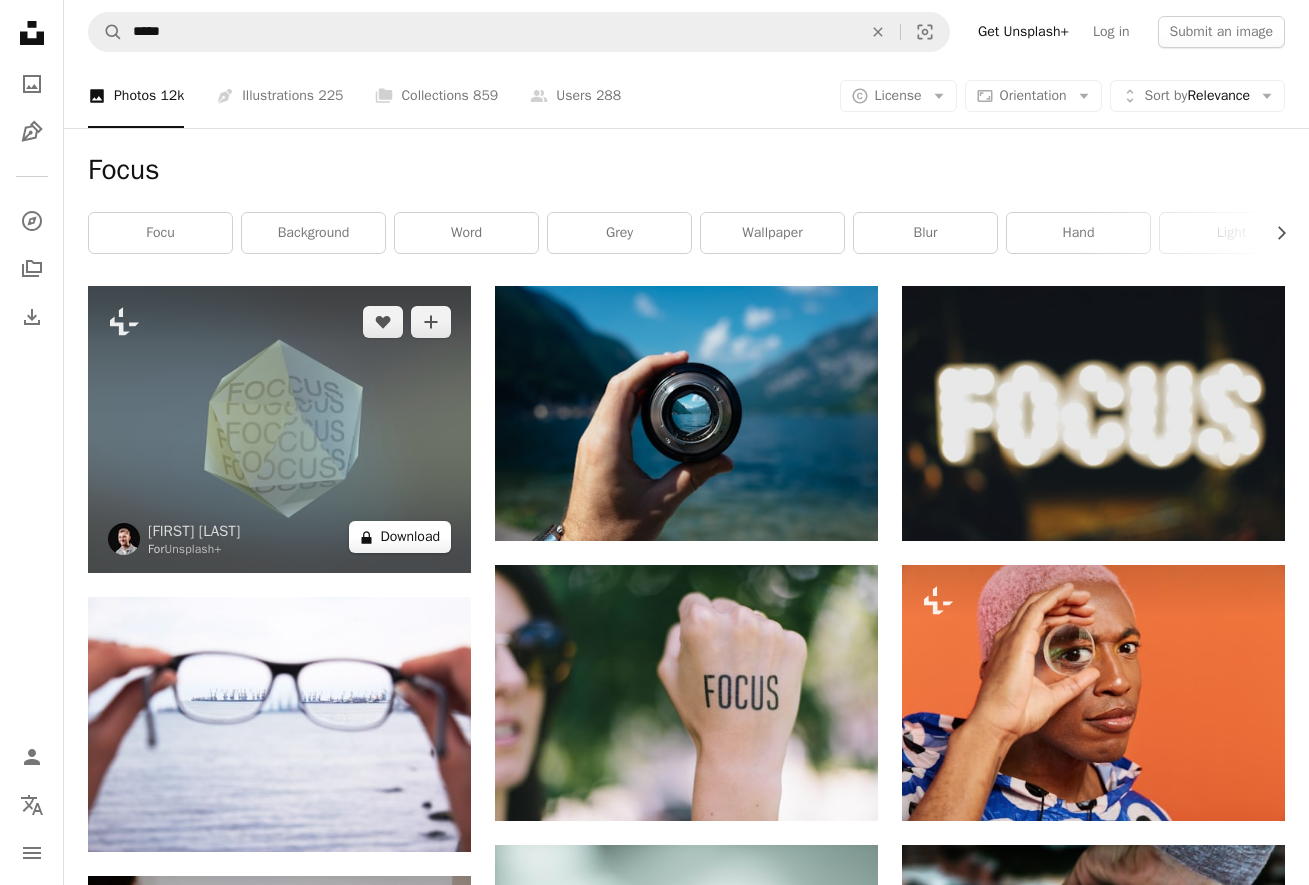 click on "A lock Download" at bounding box center (400, 537) 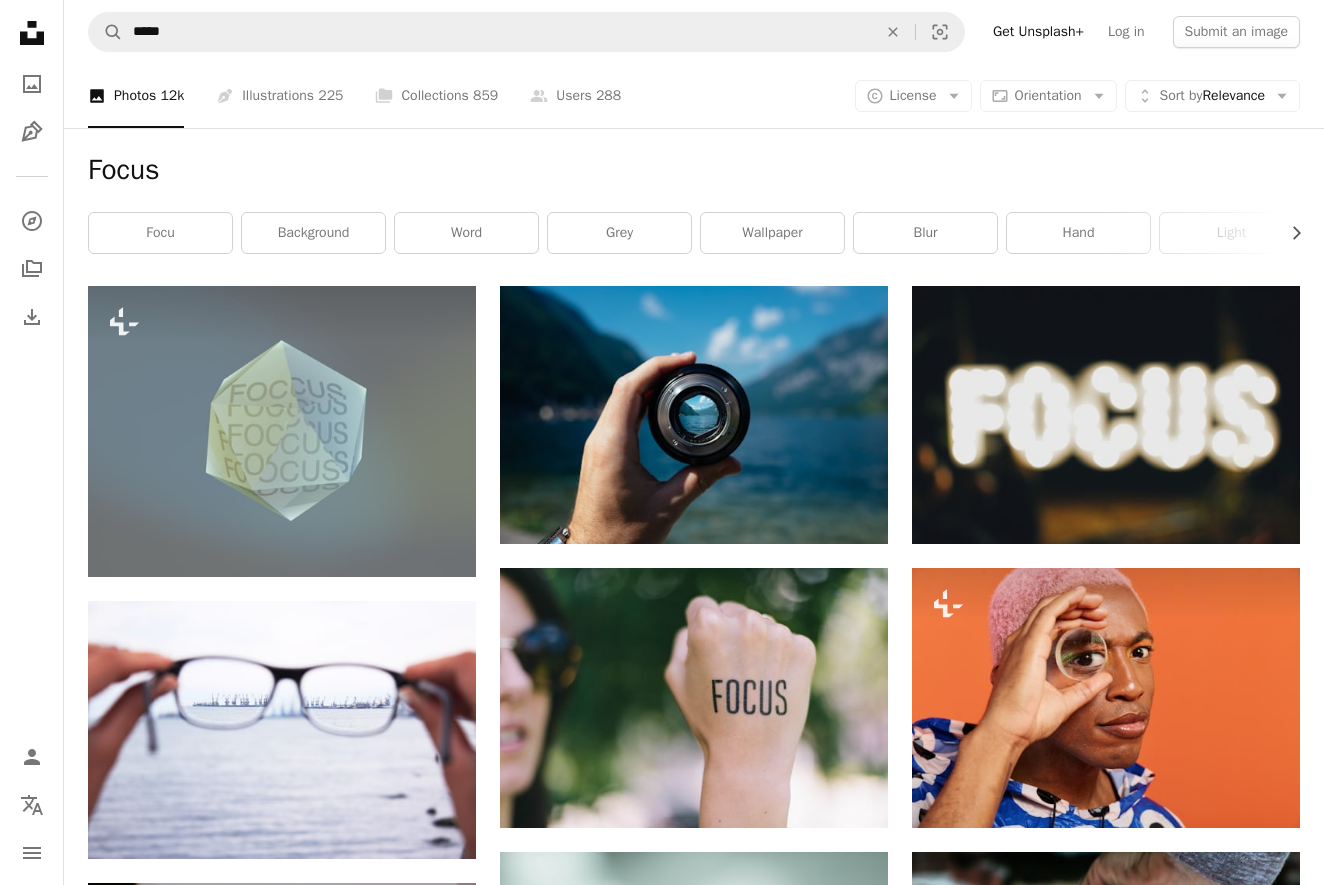 click on "An X shape Premium, ready to use images. Get unlimited access. A plus sign Members-only content added monthly A plus sign Unlimited royalty-free downloads A plus sign Illustrations  New A plus sign Enhanced legal protections yearly 65%  off monthly $20   $7 CAD per month * Get  Unsplash+ * When paid annually, billed upfront  $84 Taxes where applicable. Renews automatically. Cancel anytime." at bounding box center [662, 3938] 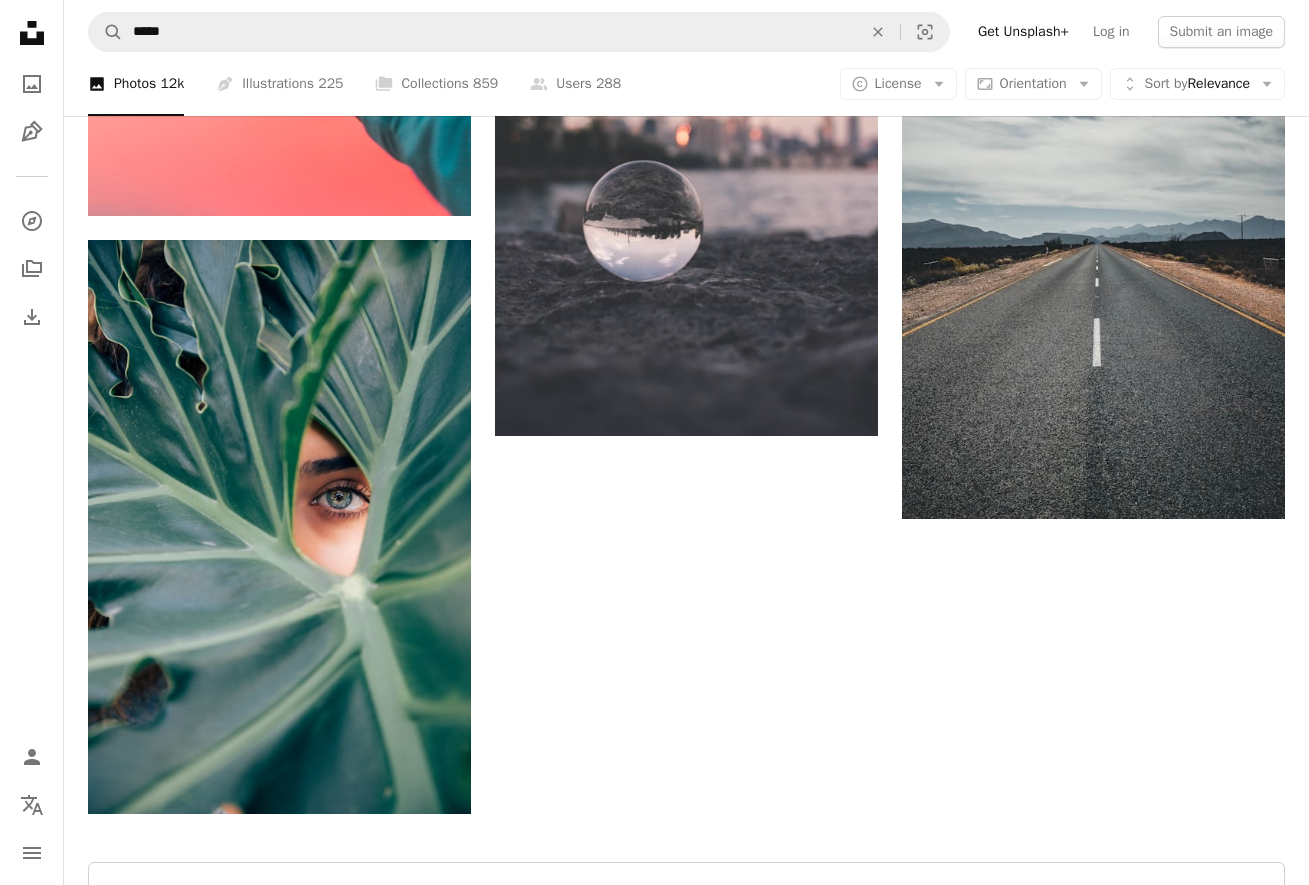 scroll, scrollTop: 2576, scrollLeft: 0, axis: vertical 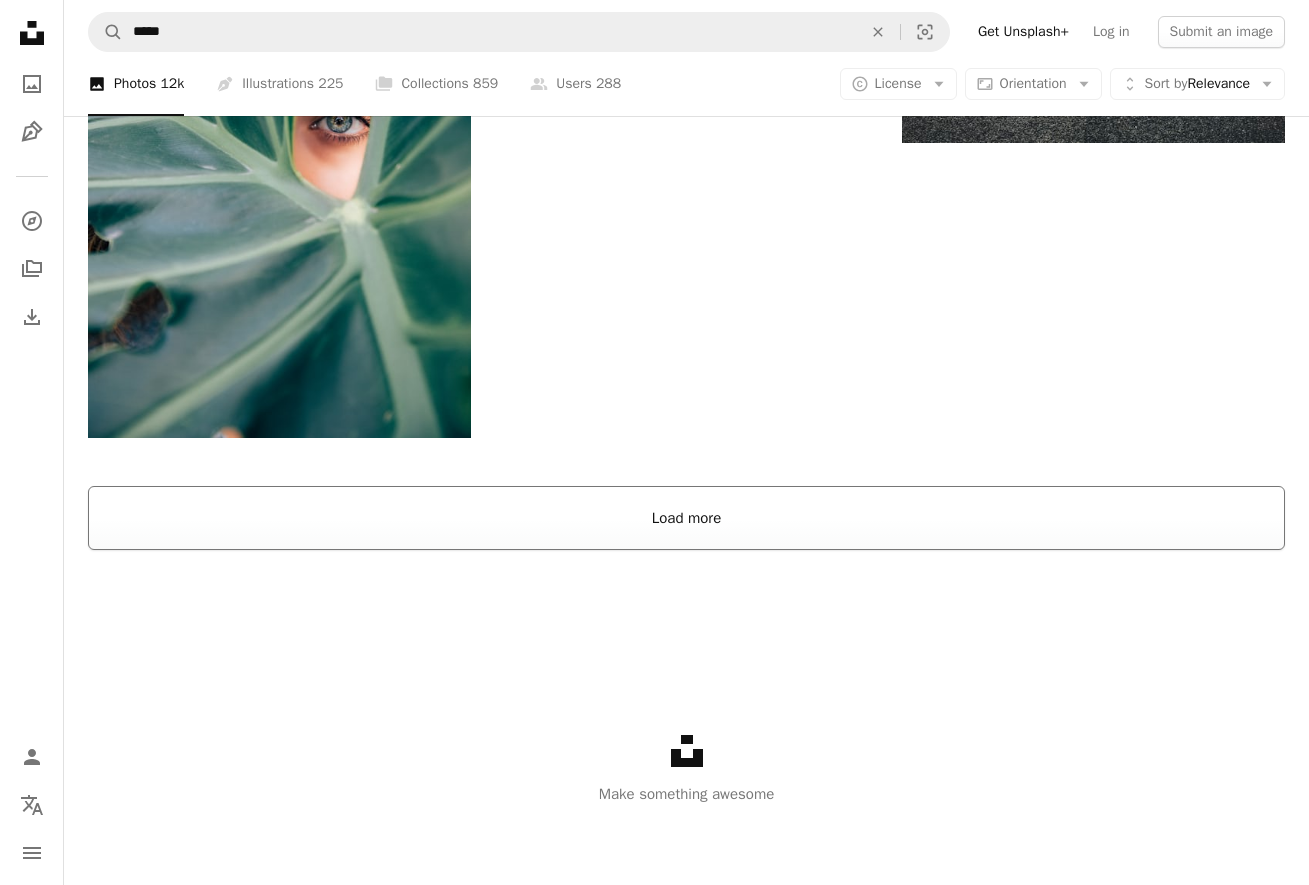 click on "Load more" at bounding box center [686, 518] 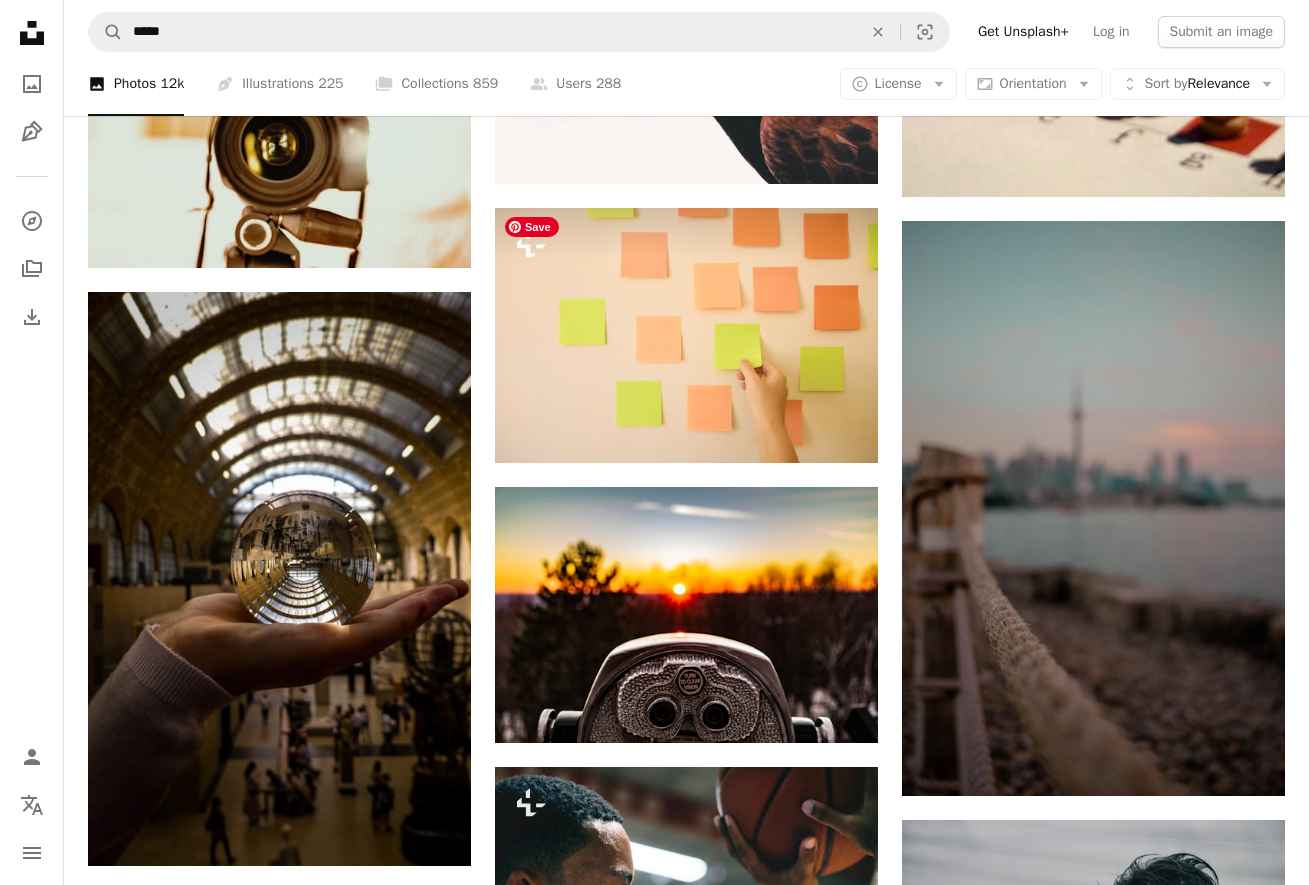 scroll, scrollTop: 5676, scrollLeft: 0, axis: vertical 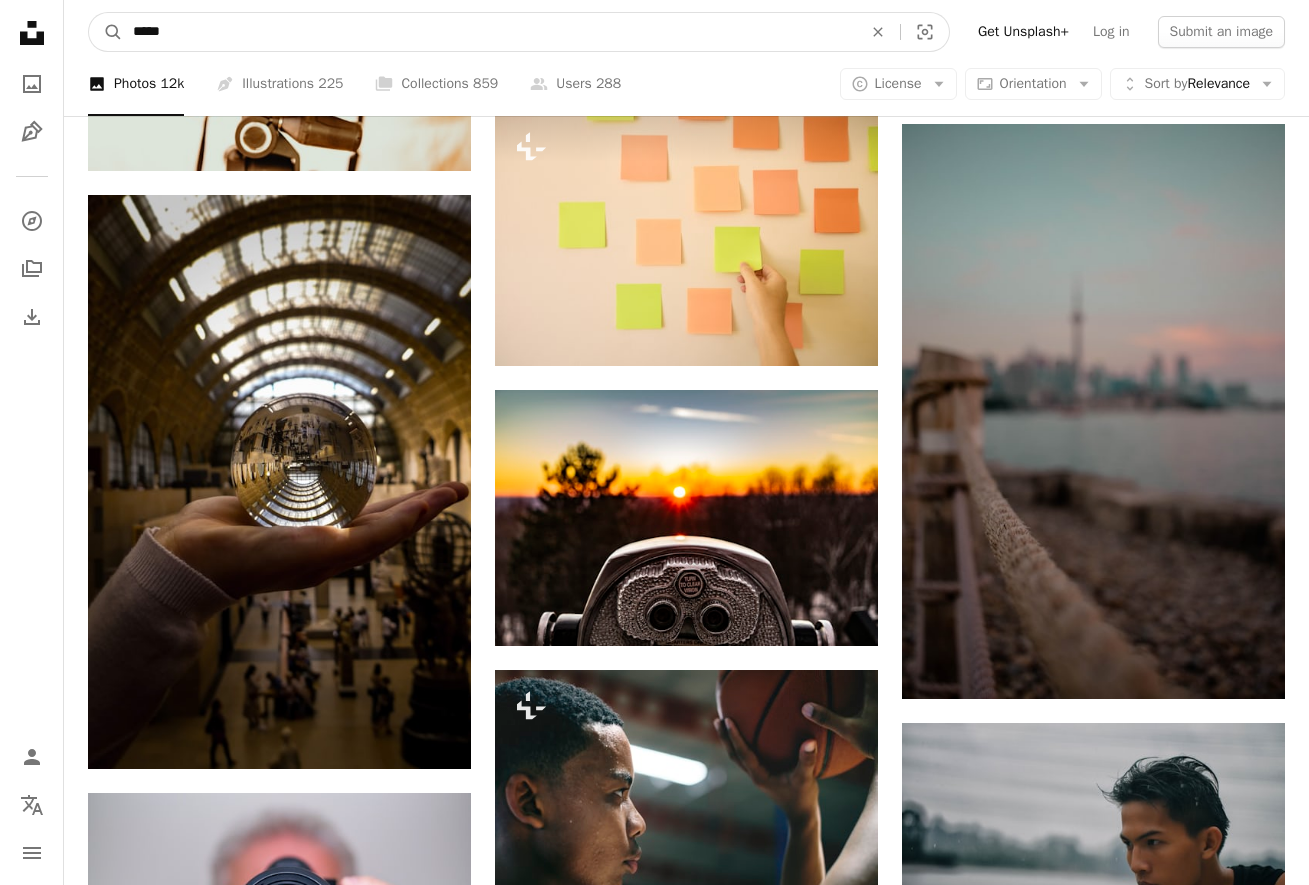 click on "*****" at bounding box center (489, 32) 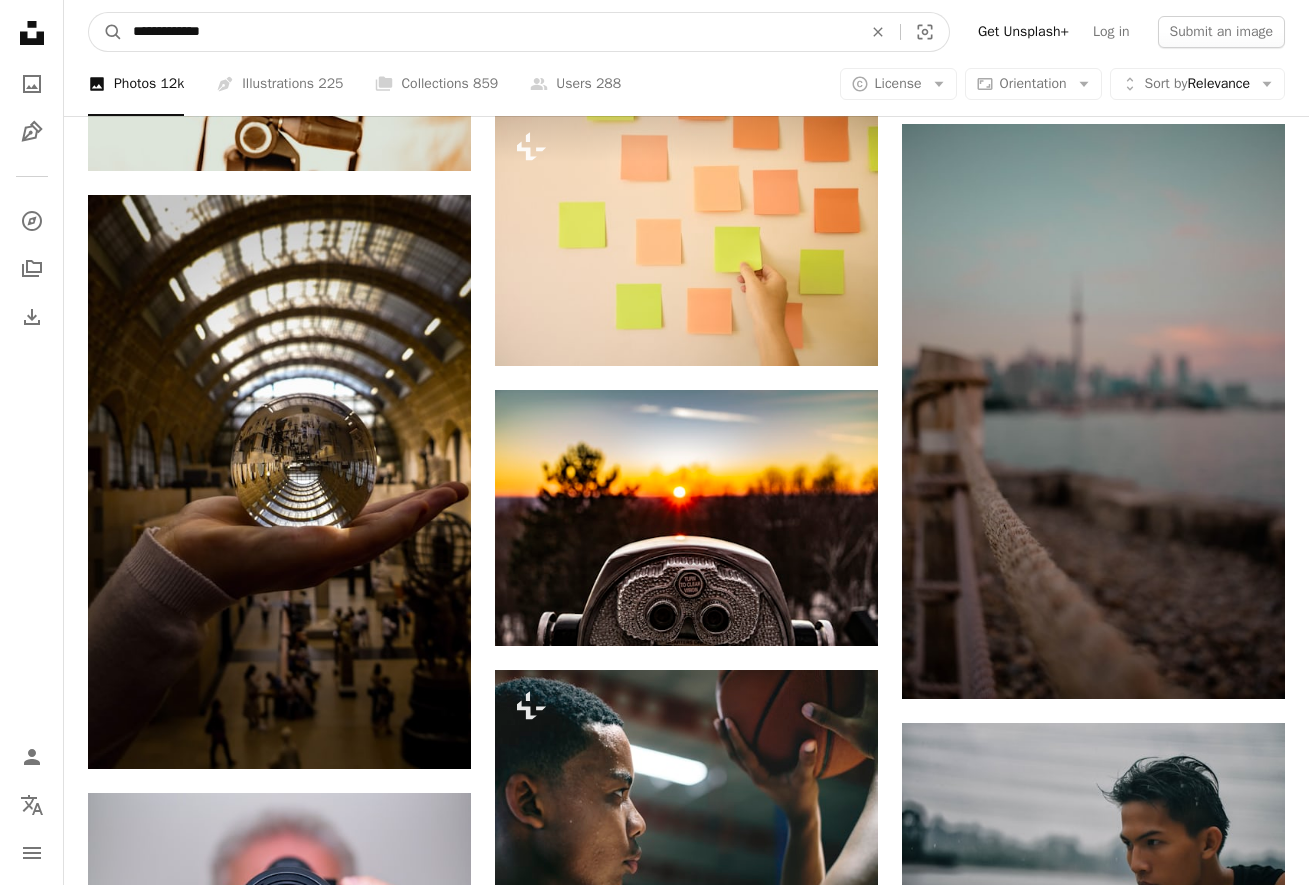 type on "**********" 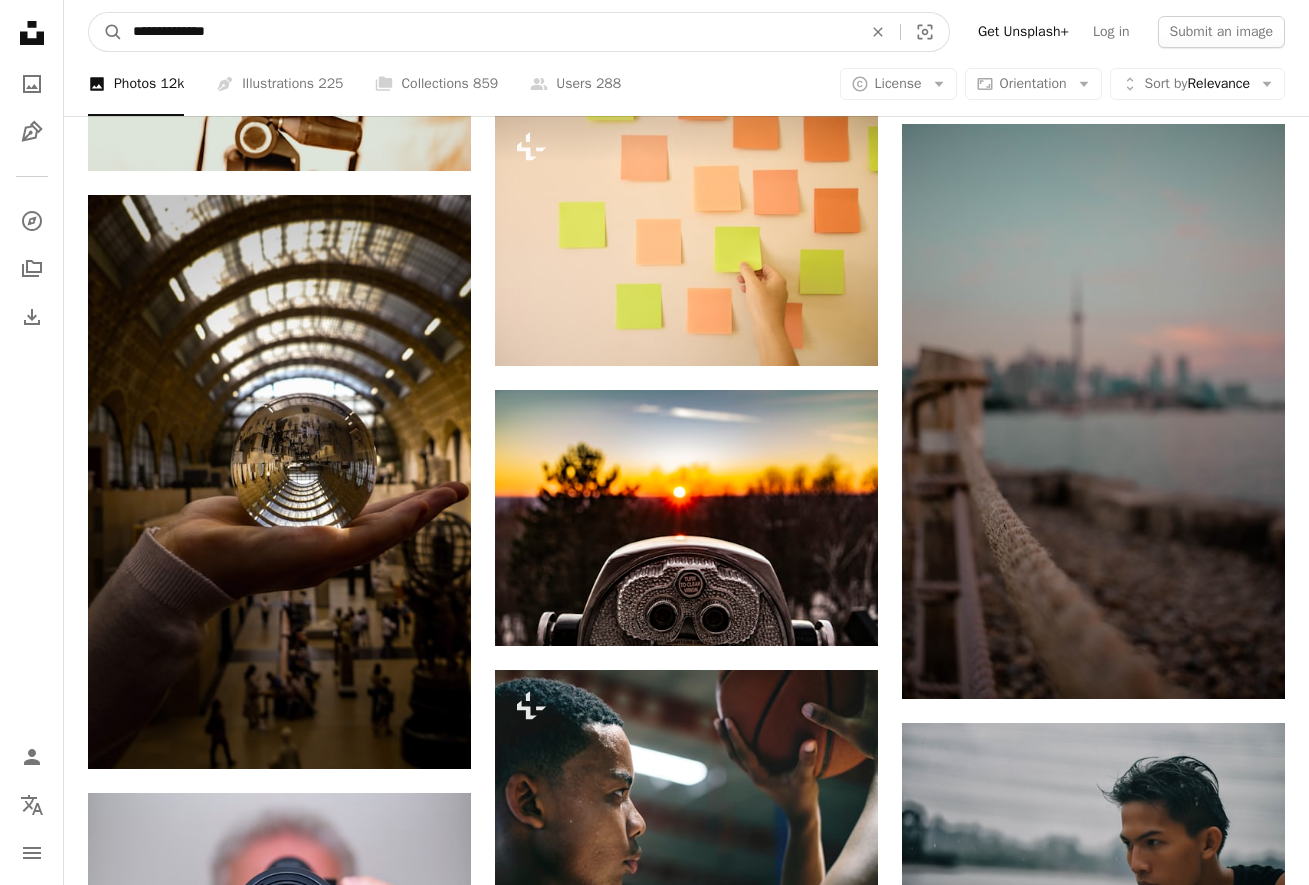 click on "A magnifying glass" at bounding box center [106, 32] 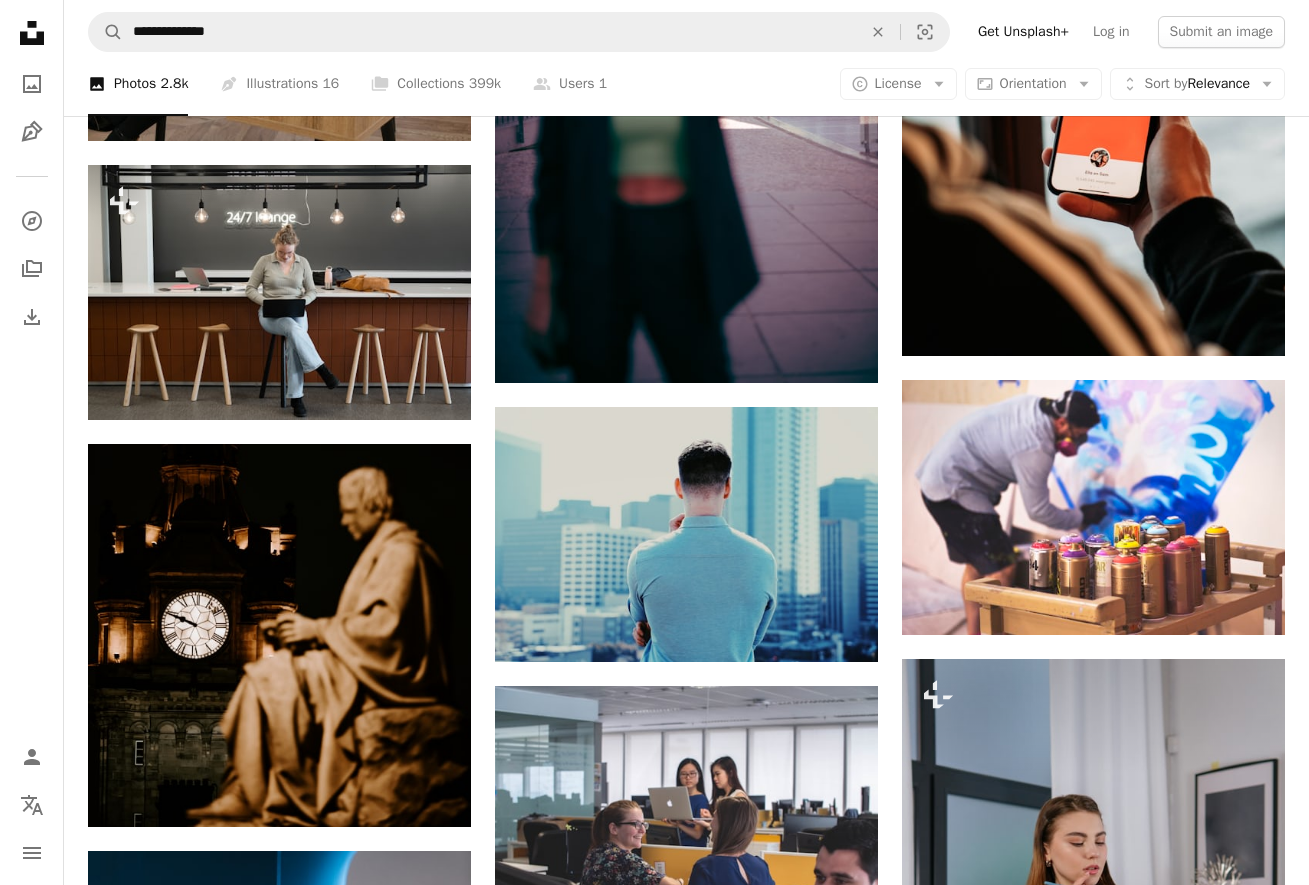 scroll, scrollTop: 1000, scrollLeft: 0, axis: vertical 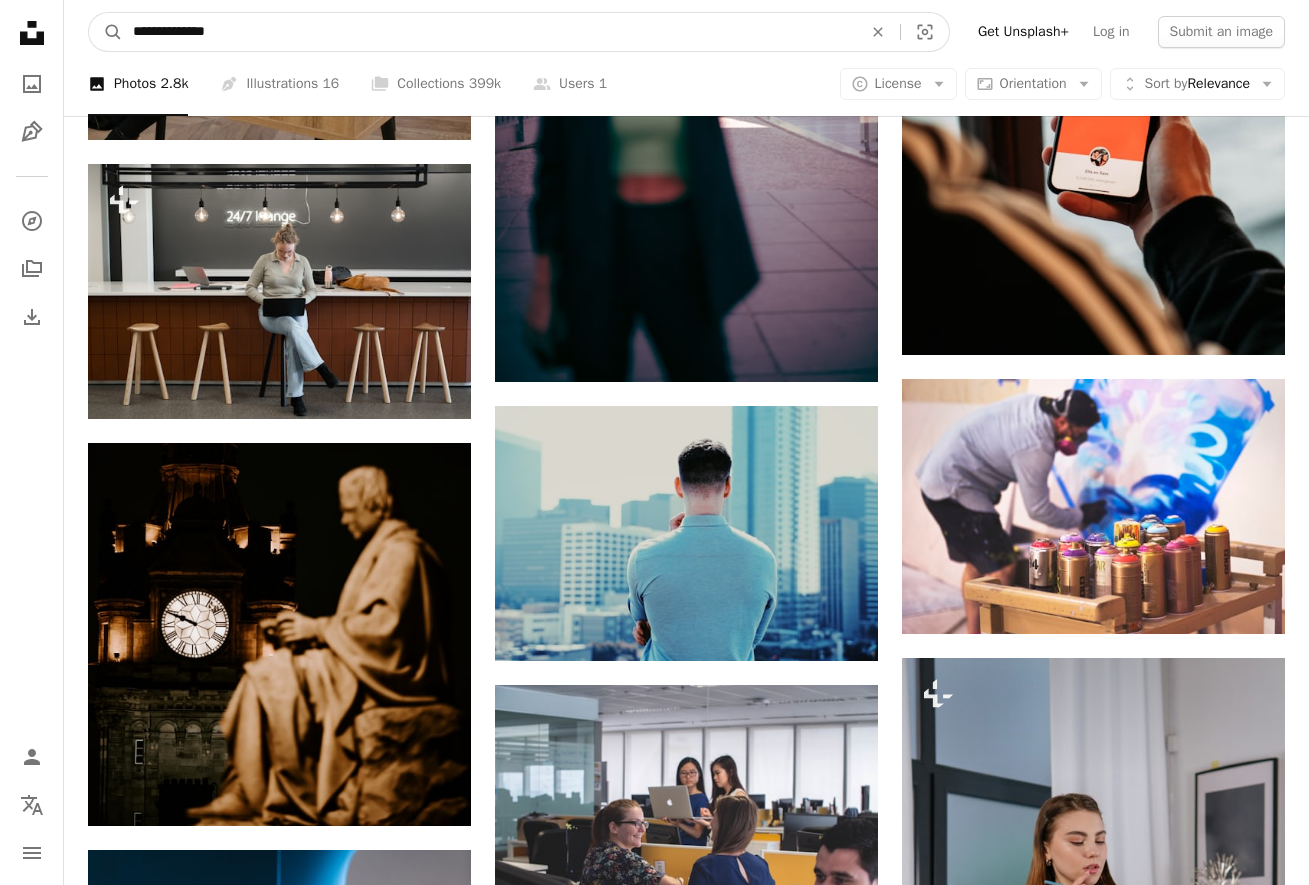 click on "**********" at bounding box center (489, 32) 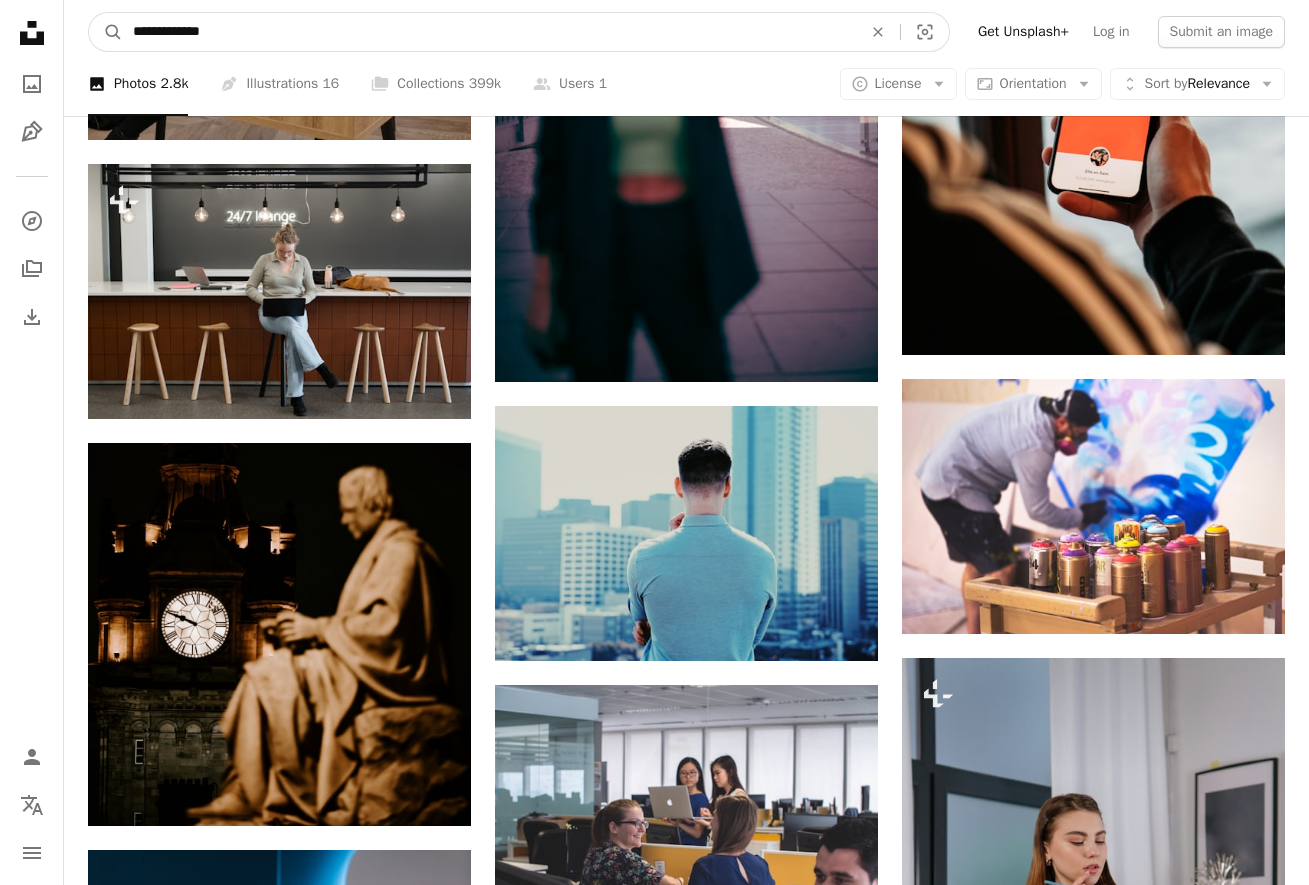 type on "**********" 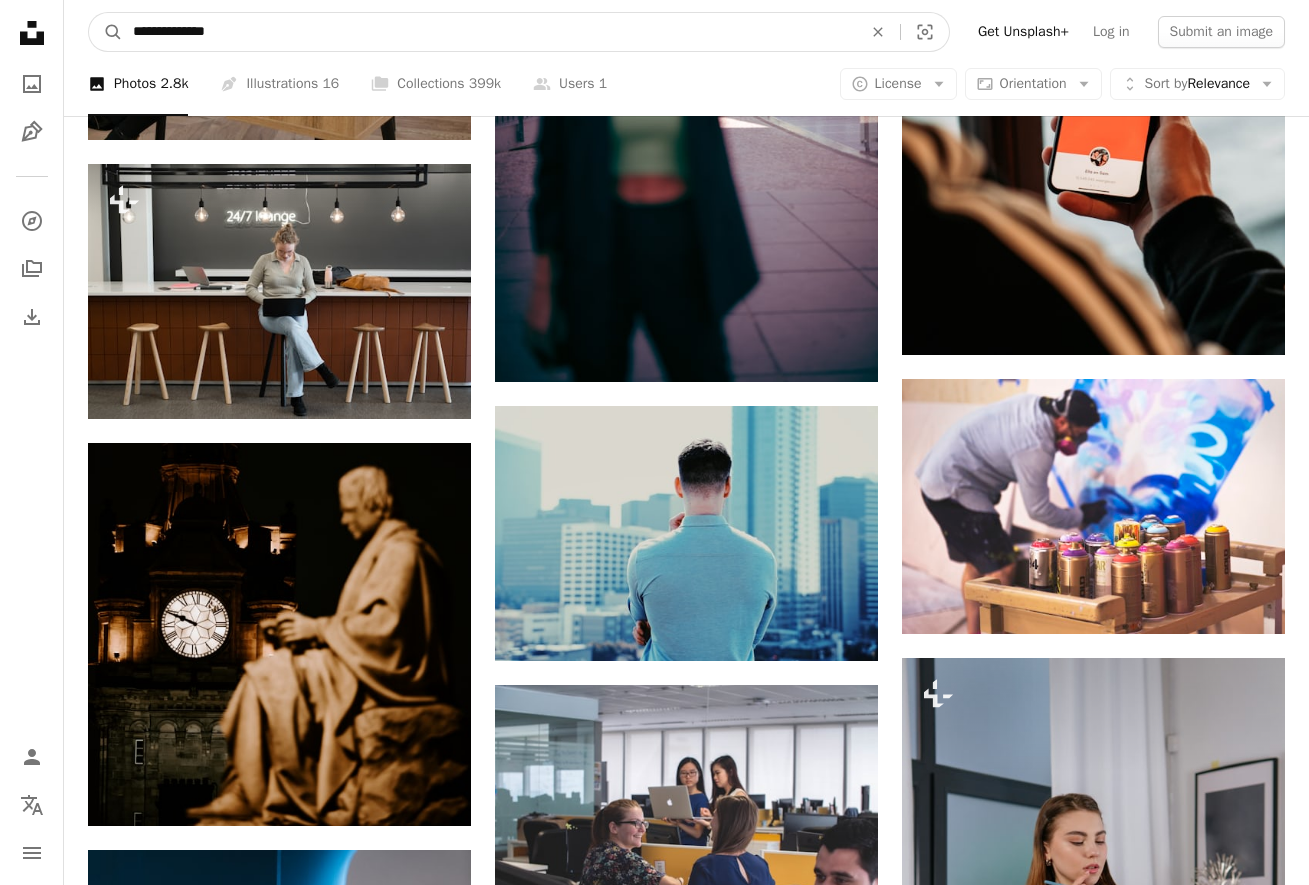 click on "A magnifying glass" at bounding box center (106, 32) 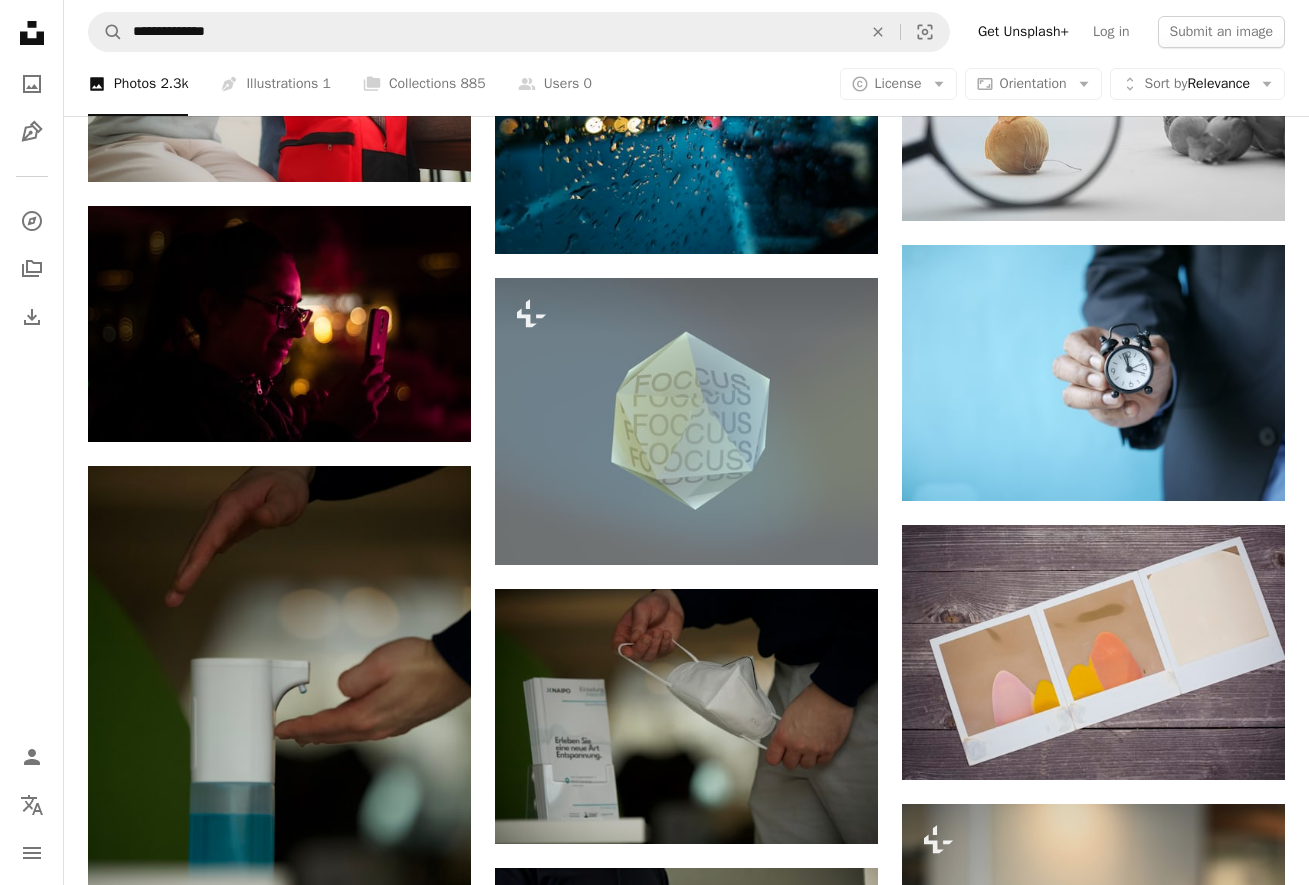 scroll, scrollTop: 600, scrollLeft: 0, axis: vertical 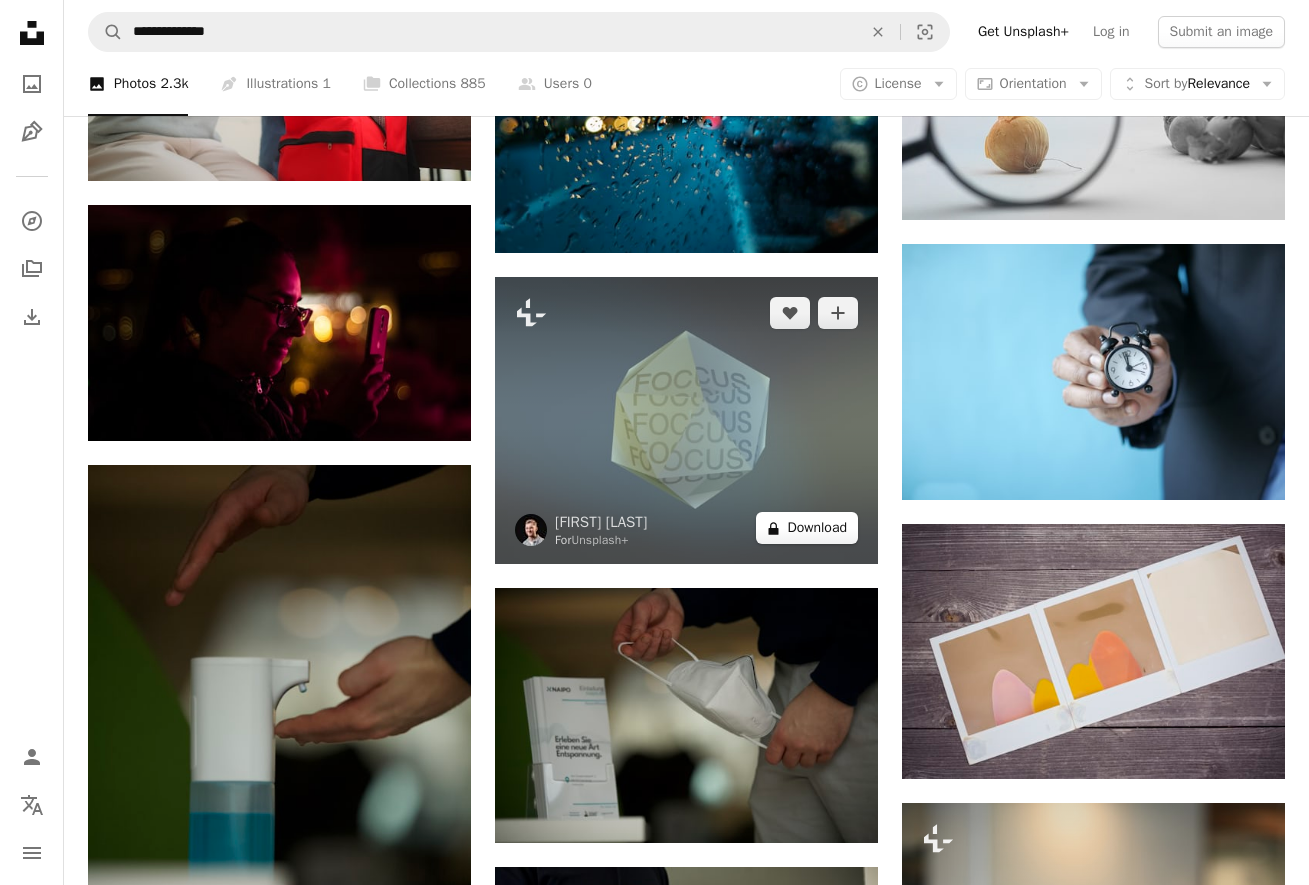 click on "A lock Download" at bounding box center [807, 528] 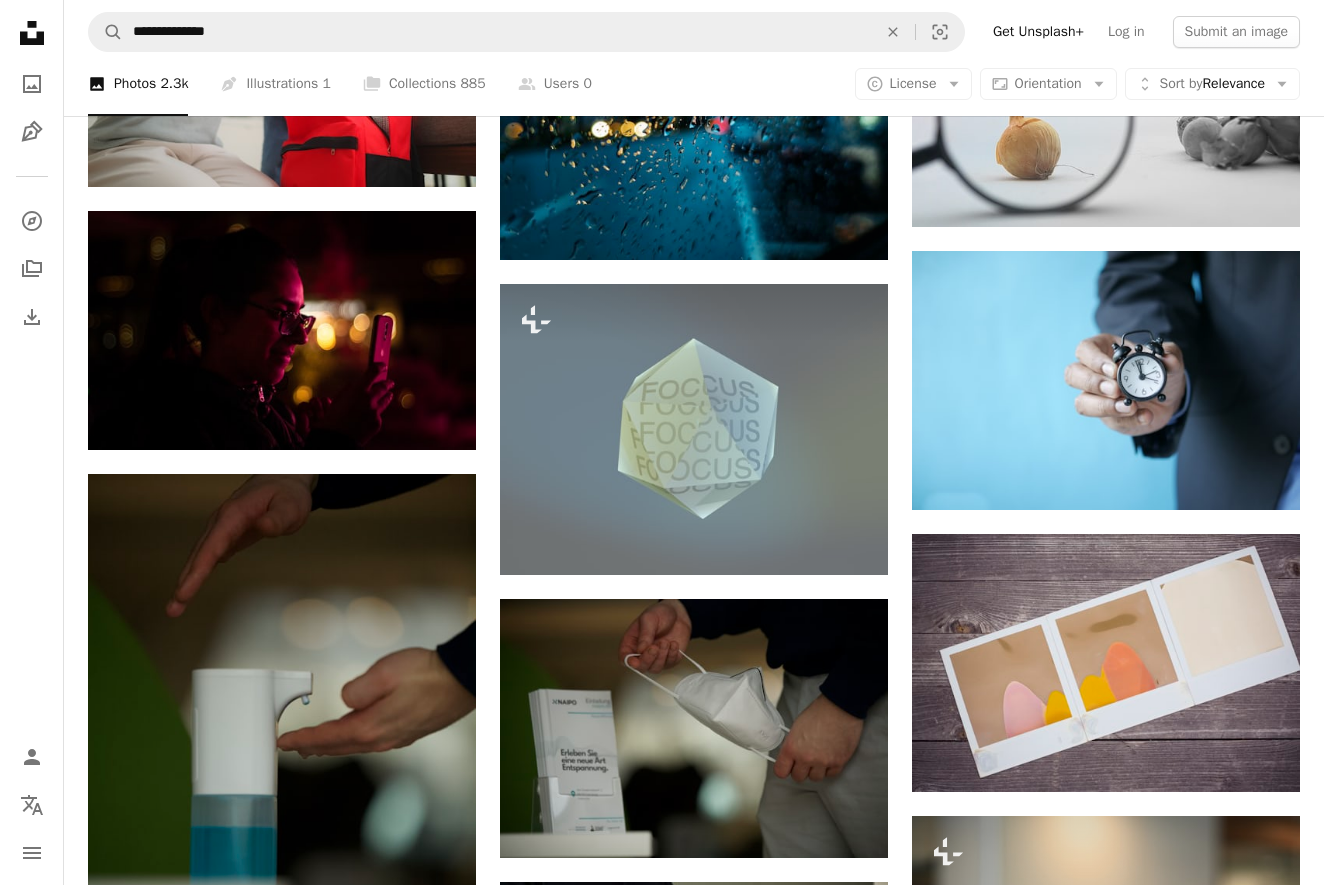 click on "An X shape Premium, ready to use images. Get unlimited access. A plus sign Members-only content added monthly A plus sign Unlimited royalty-free downloads A plus sign Illustrations  New A plus sign Enhanced legal protections yearly 65%  off monthly $20   $7 CAD per month * Get  Unsplash+ * When paid annually, billed upfront  $84 Taxes where applicable. Renews automatically. Cancel anytime." at bounding box center [662, 3339] 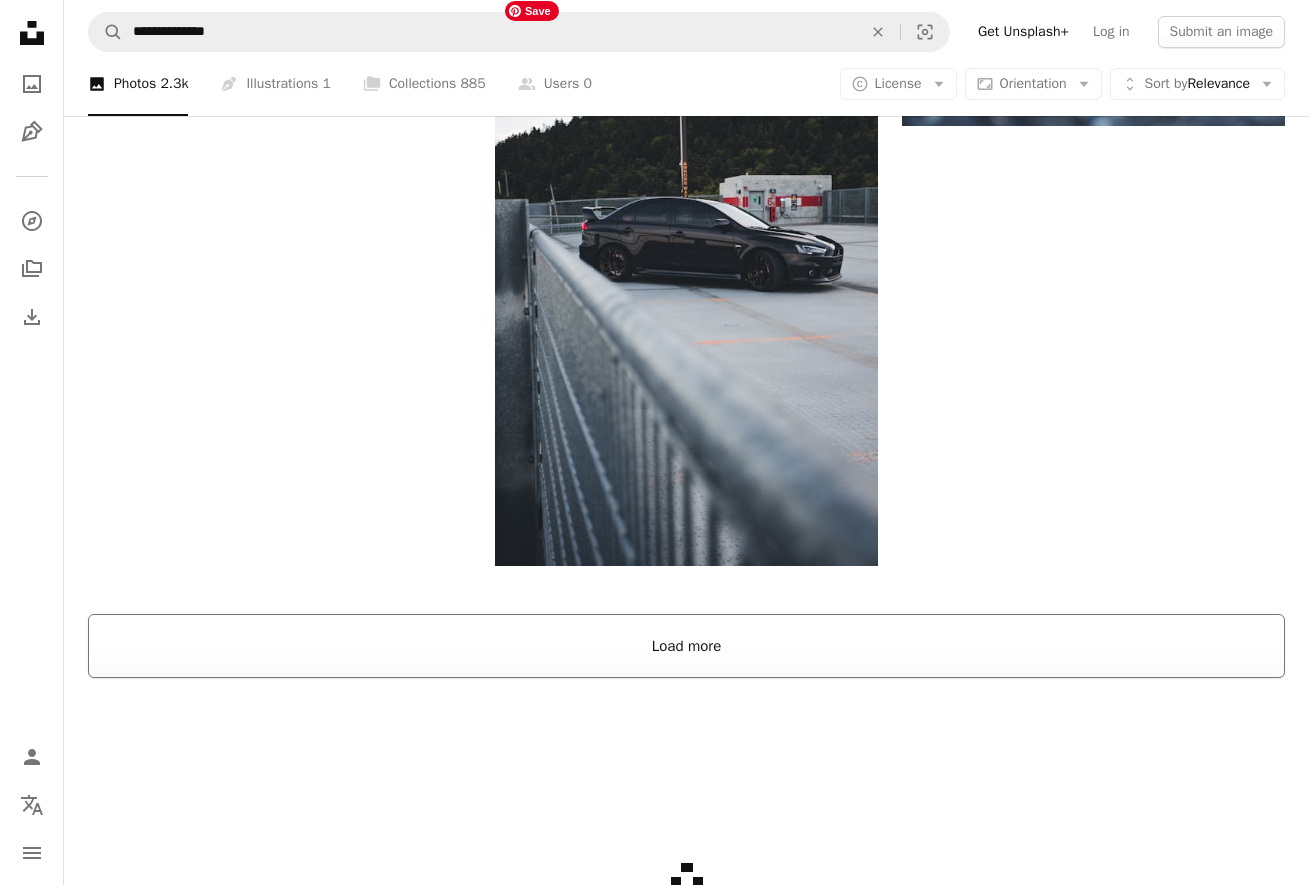 scroll, scrollTop: 2577, scrollLeft: 0, axis: vertical 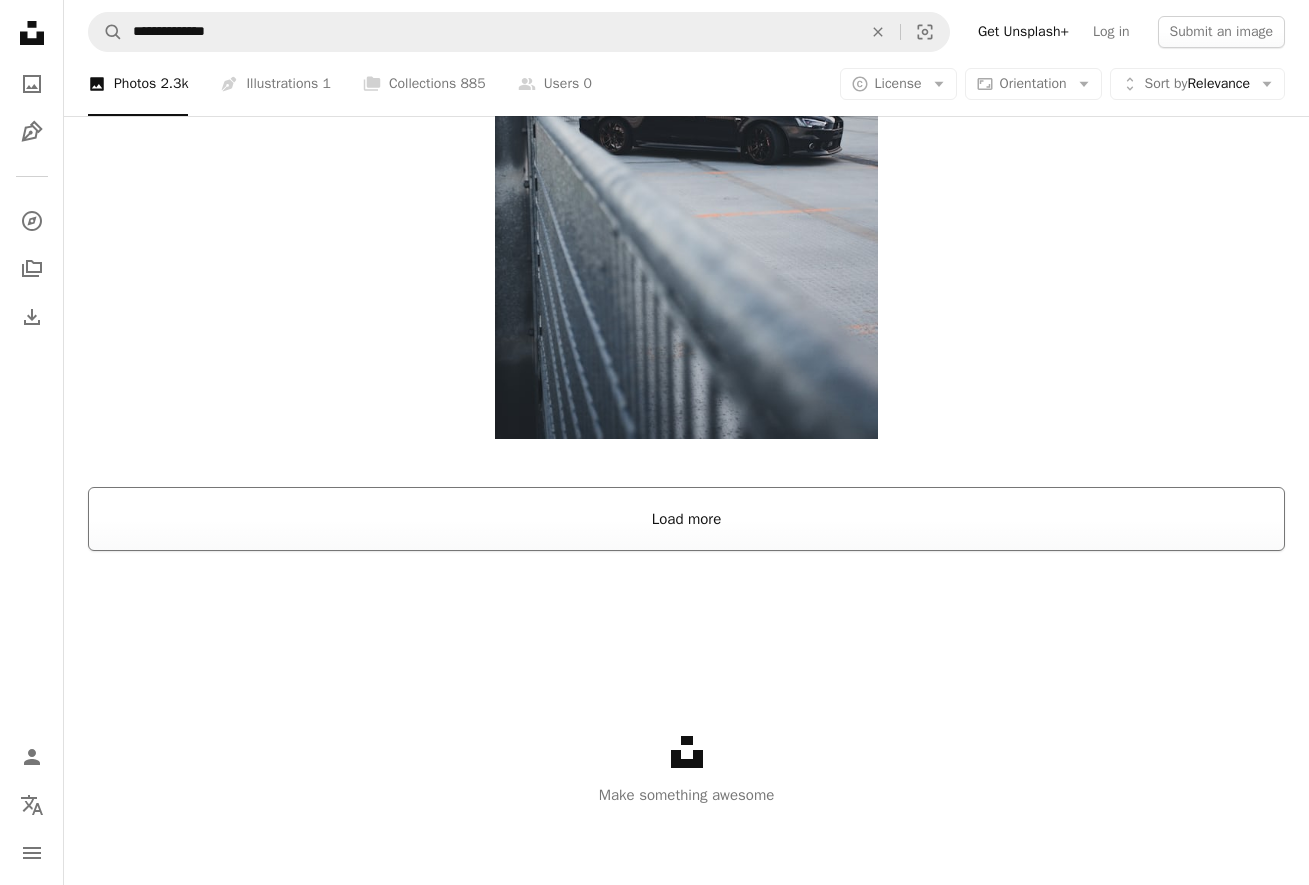 click on "Load more" at bounding box center (686, 519) 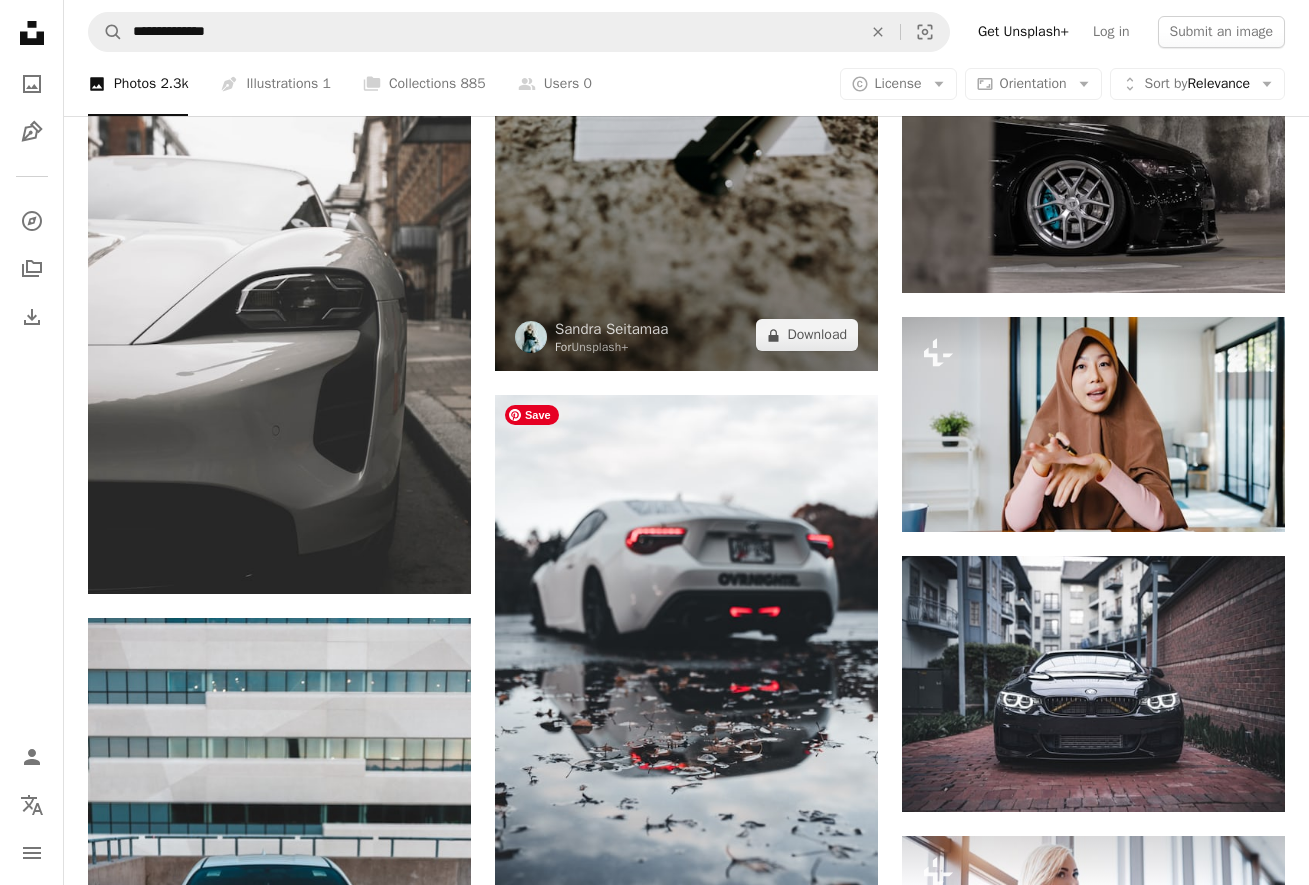 scroll, scrollTop: 6177, scrollLeft: 0, axis: vertical 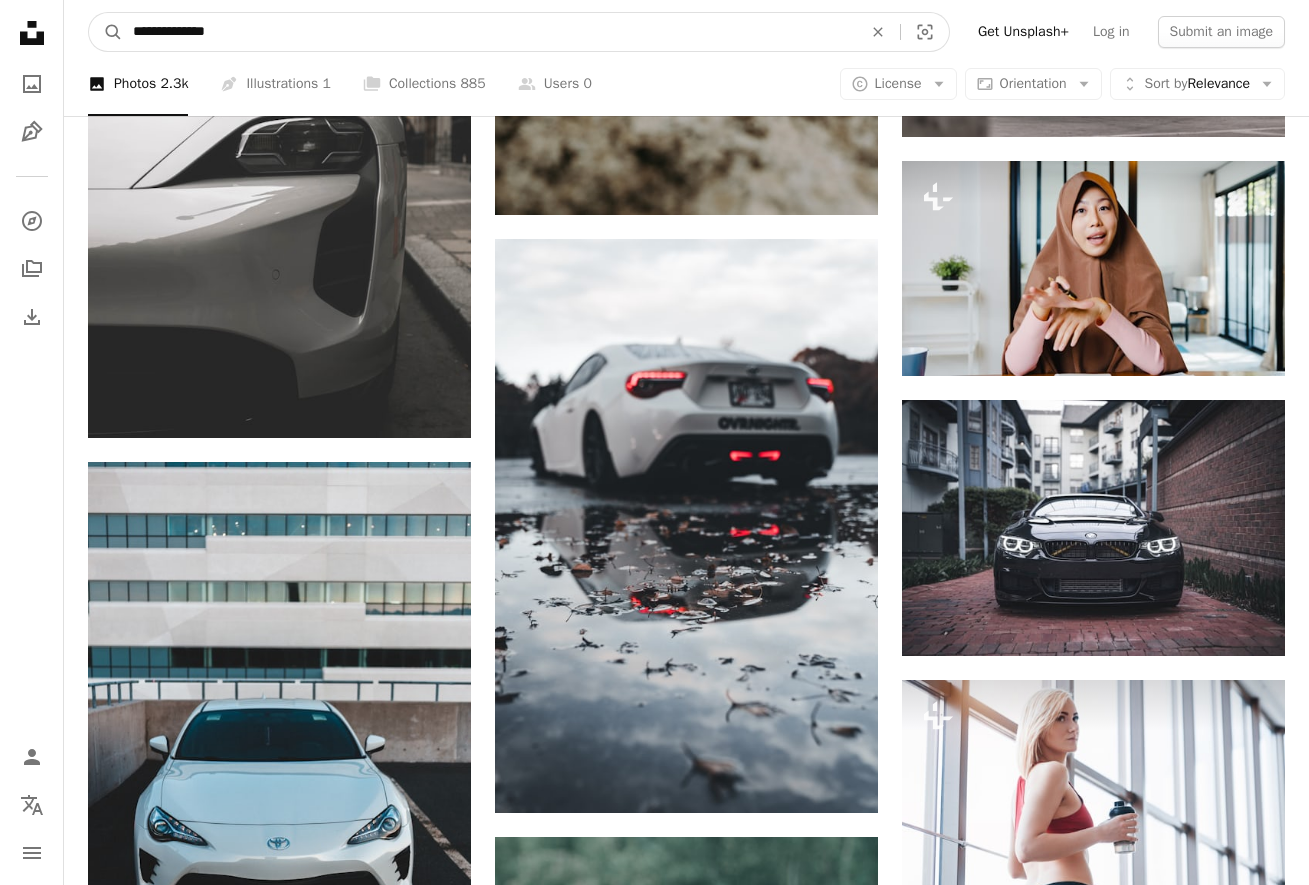 click on "**********" at bounding box center (489, 32) 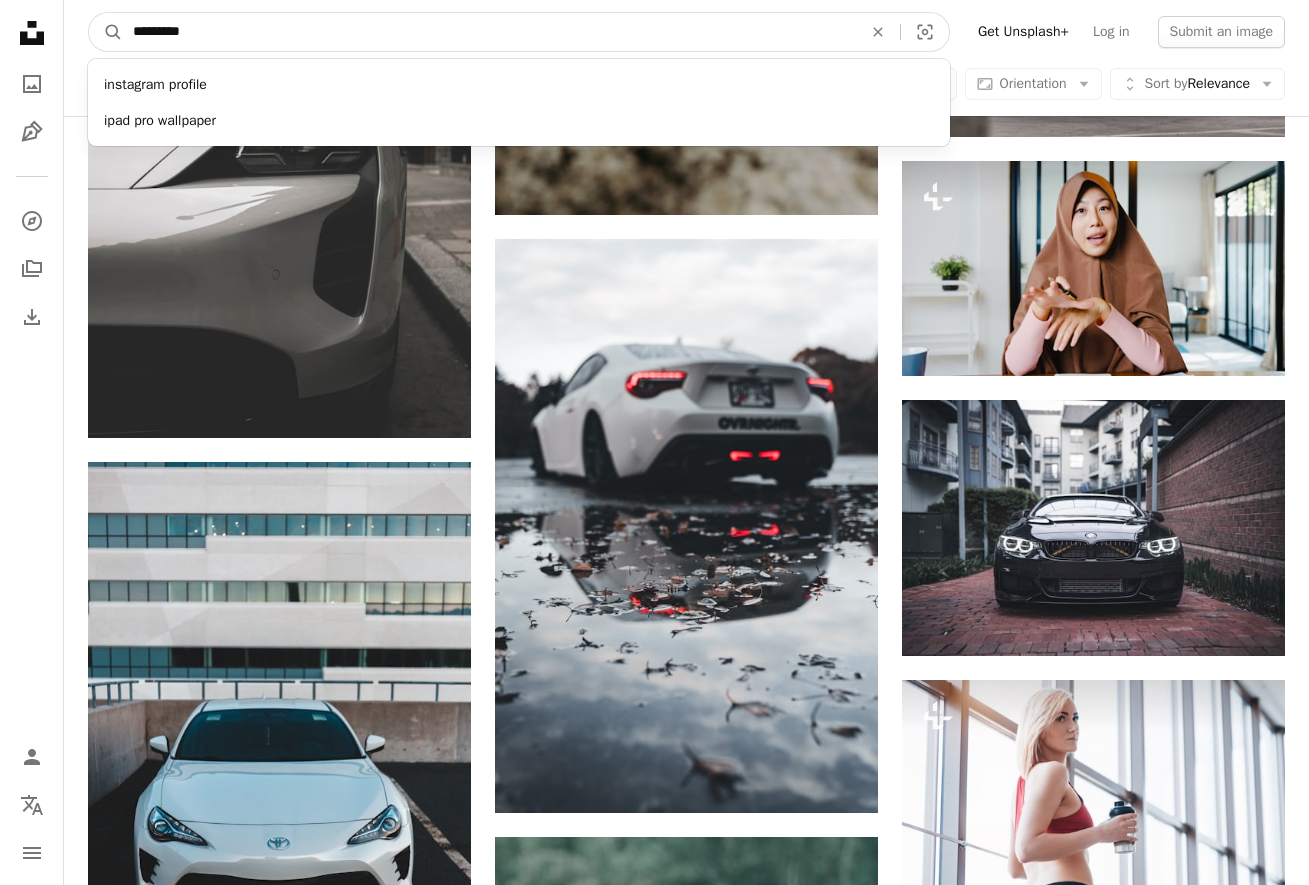 type on "**********" 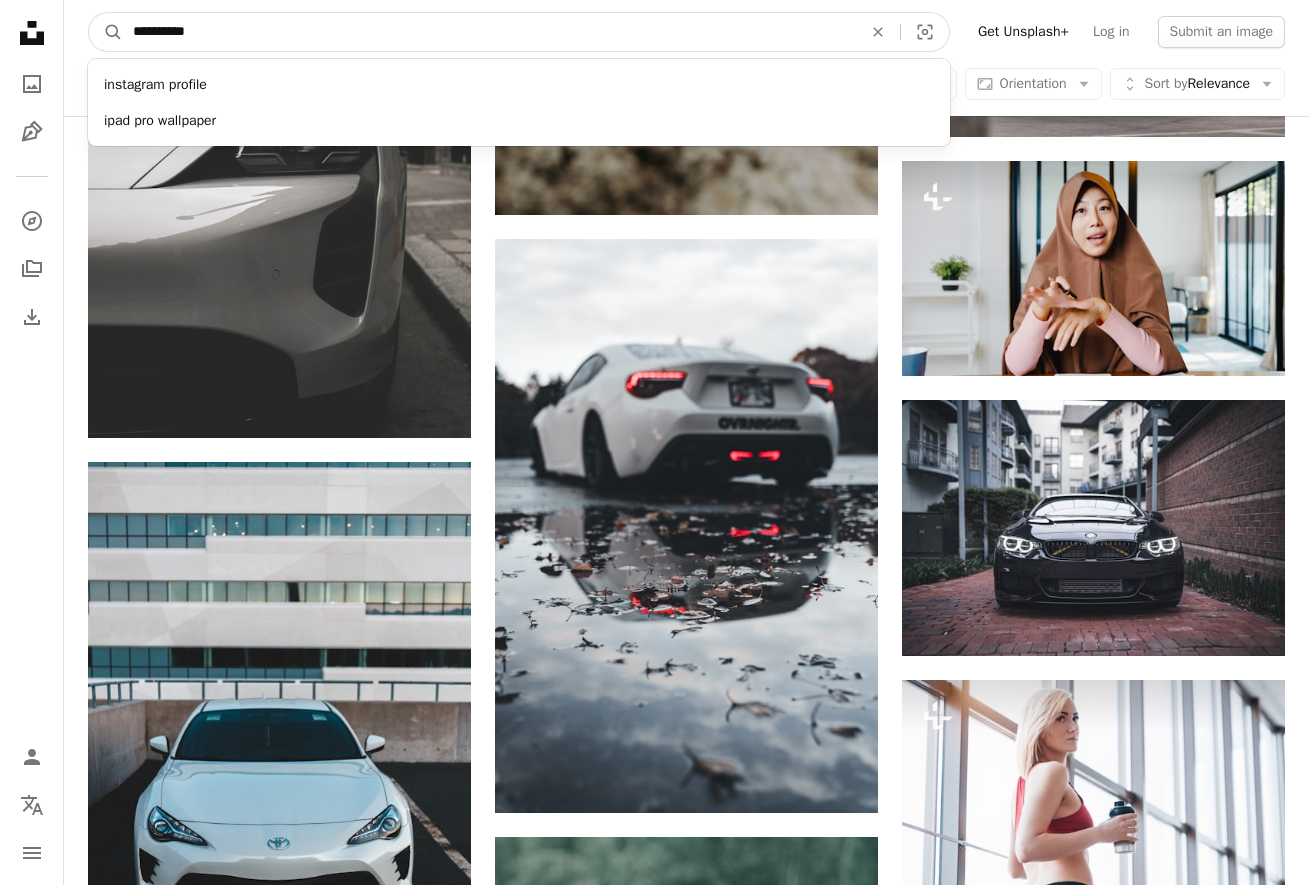 click on "A magnifying glass" at bounding box center (106, 32) 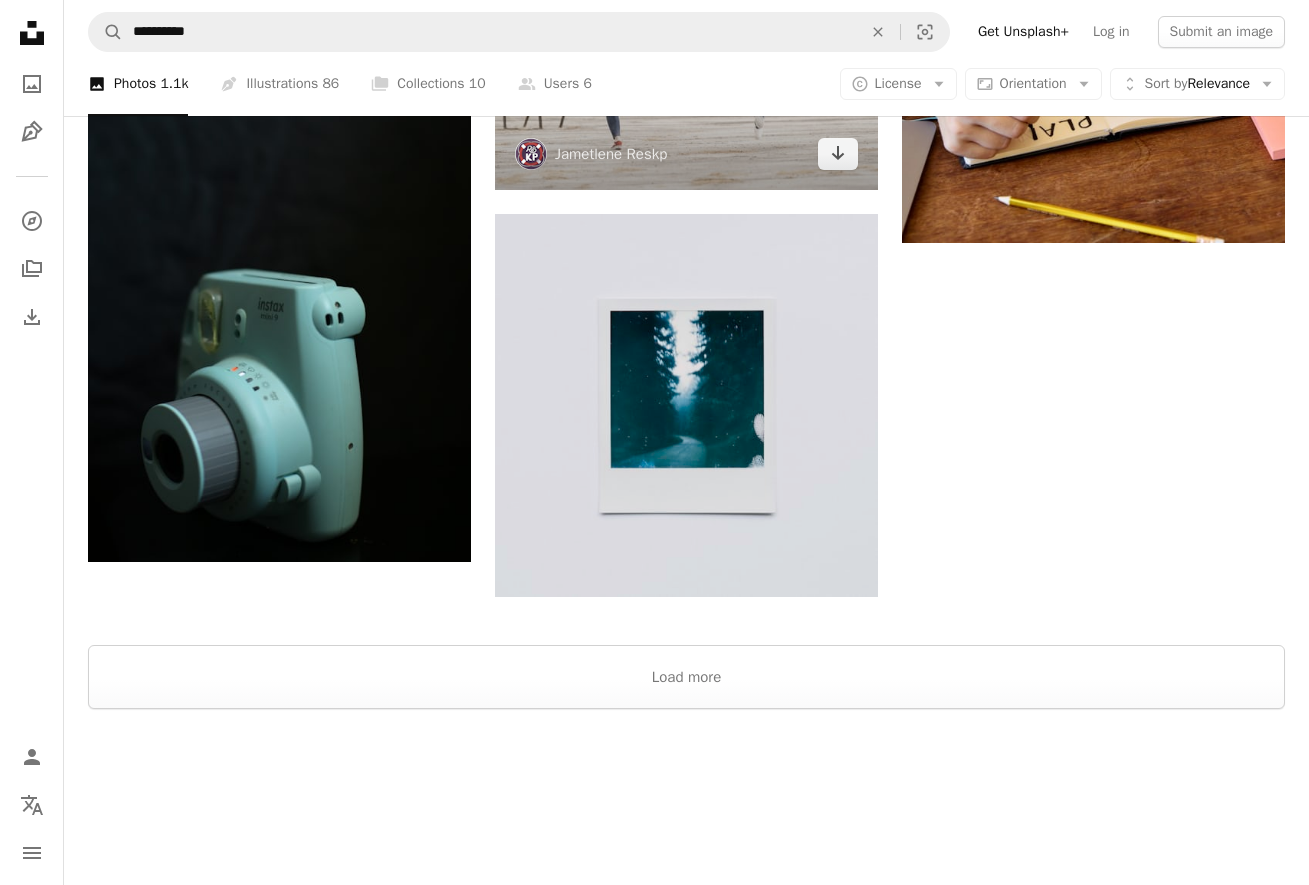 scroll, scrollTop: 2469, scrollLeft: 0, axis: vertical 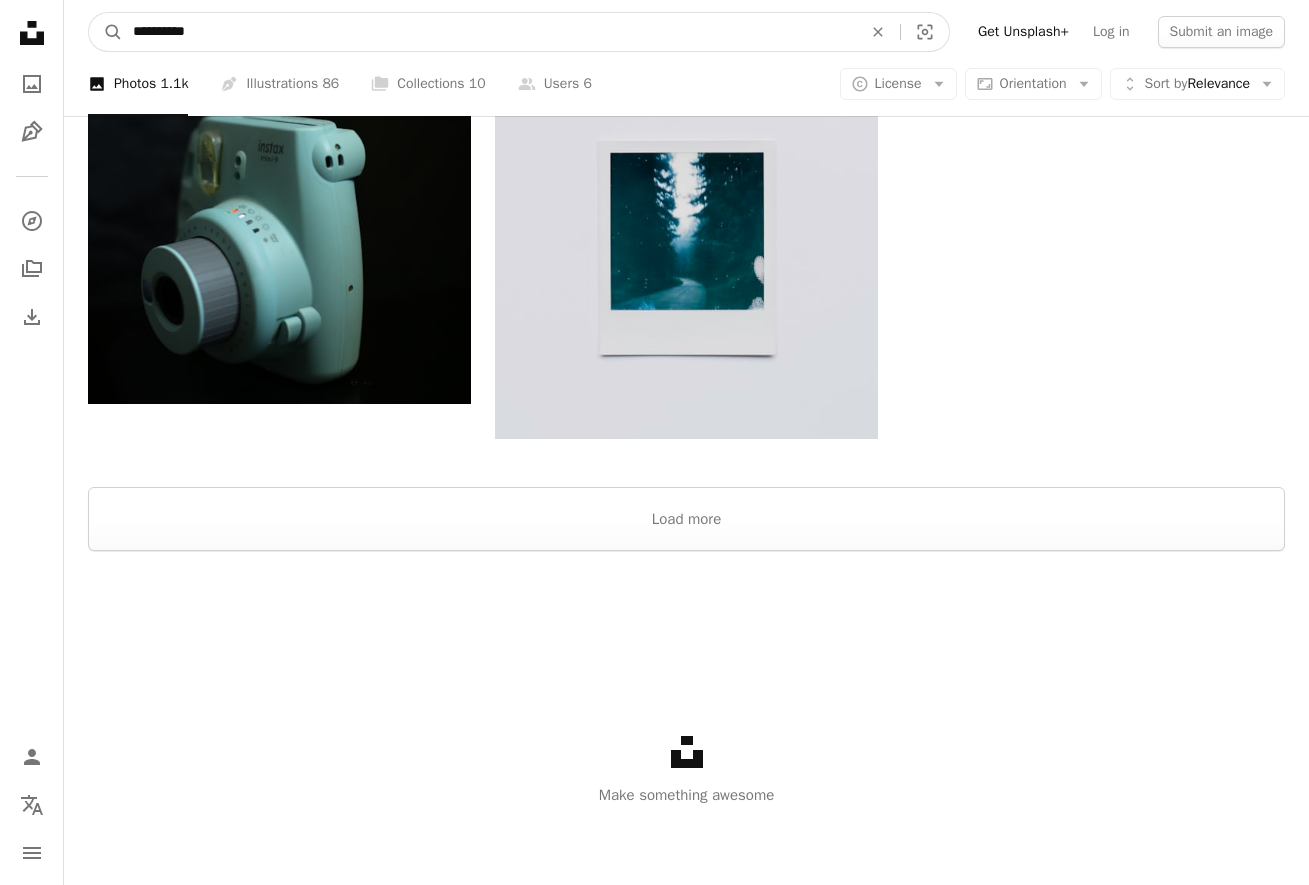 click on "**********" at bounding box center (489, 32) 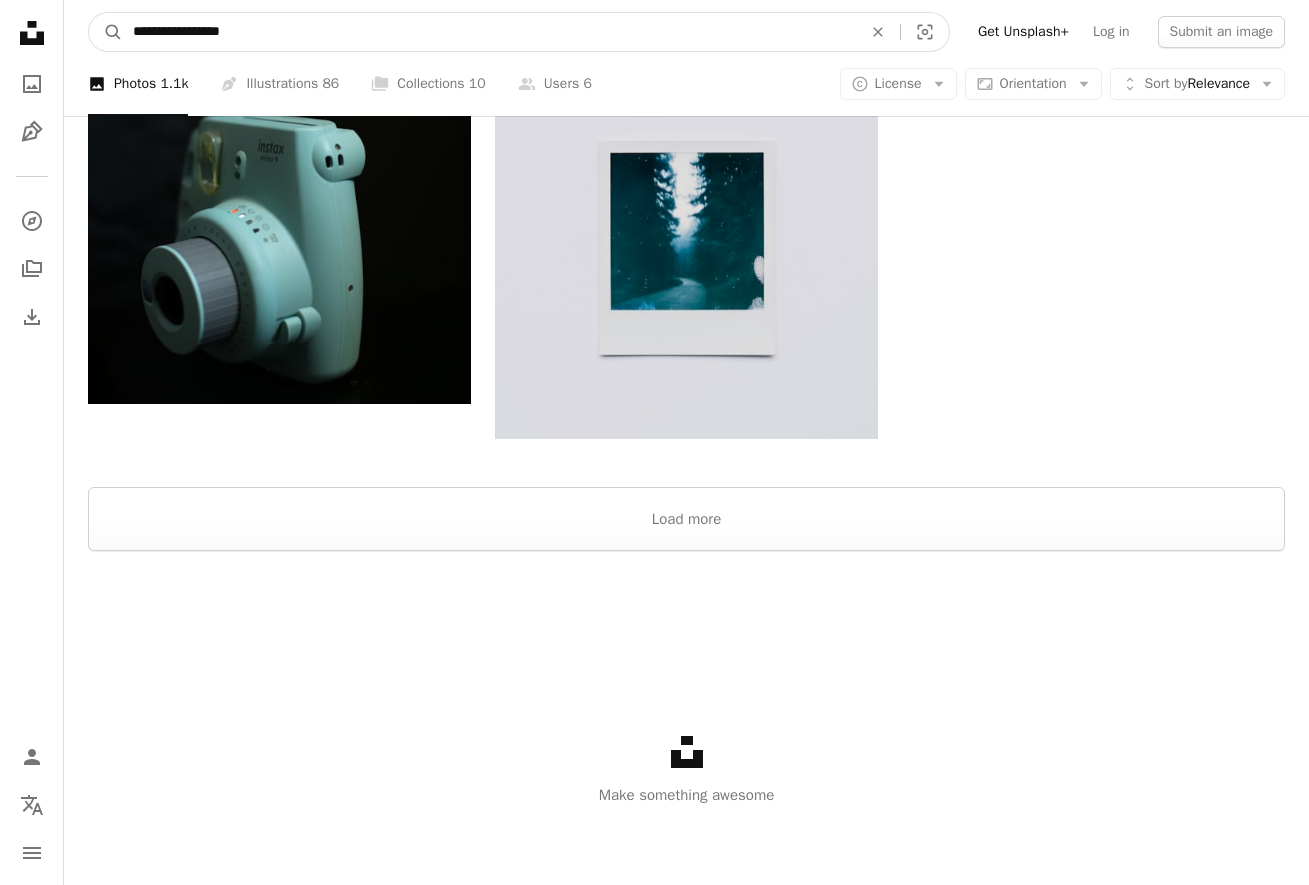 type on "**********" 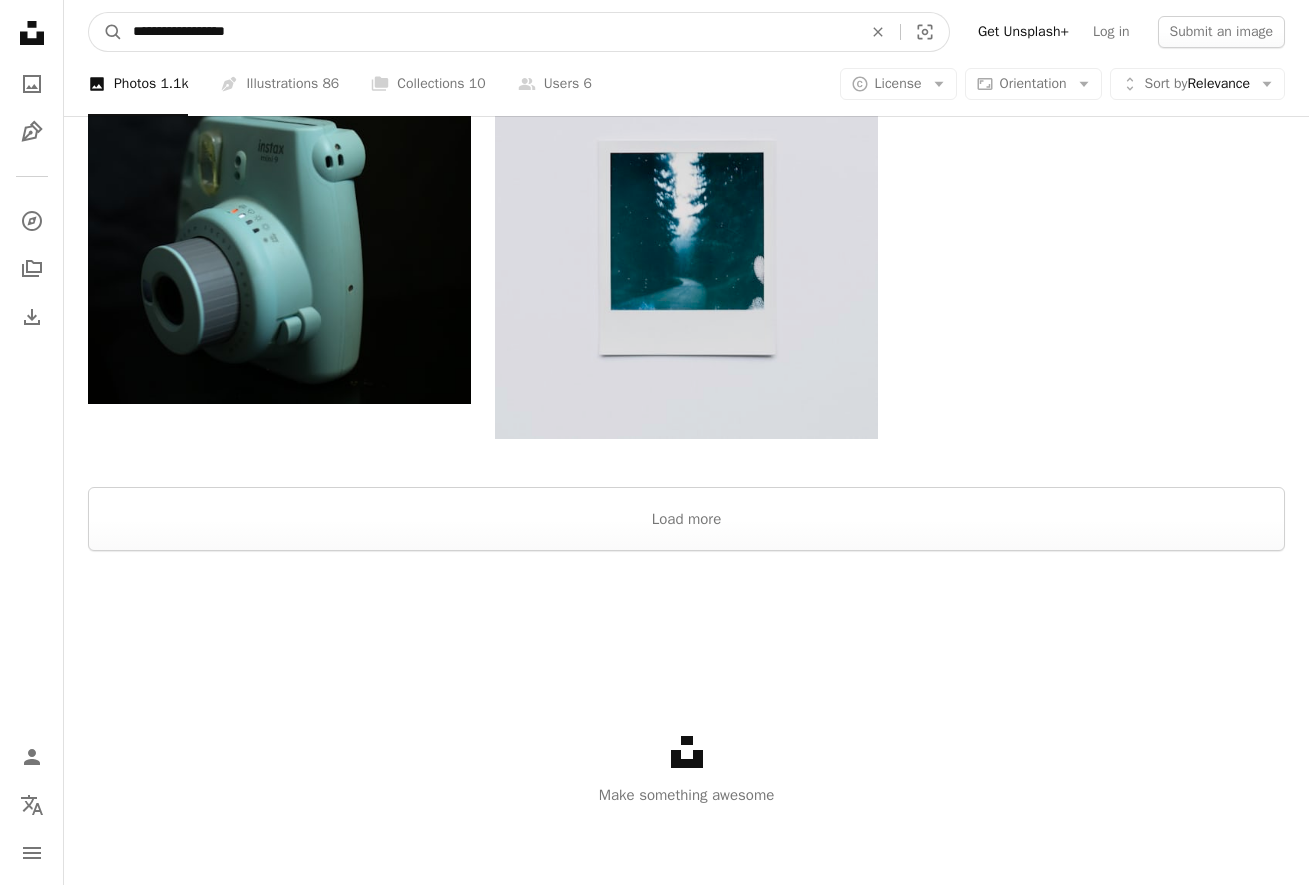 click on "A magnifying glass" at bounding box center (106, 32) 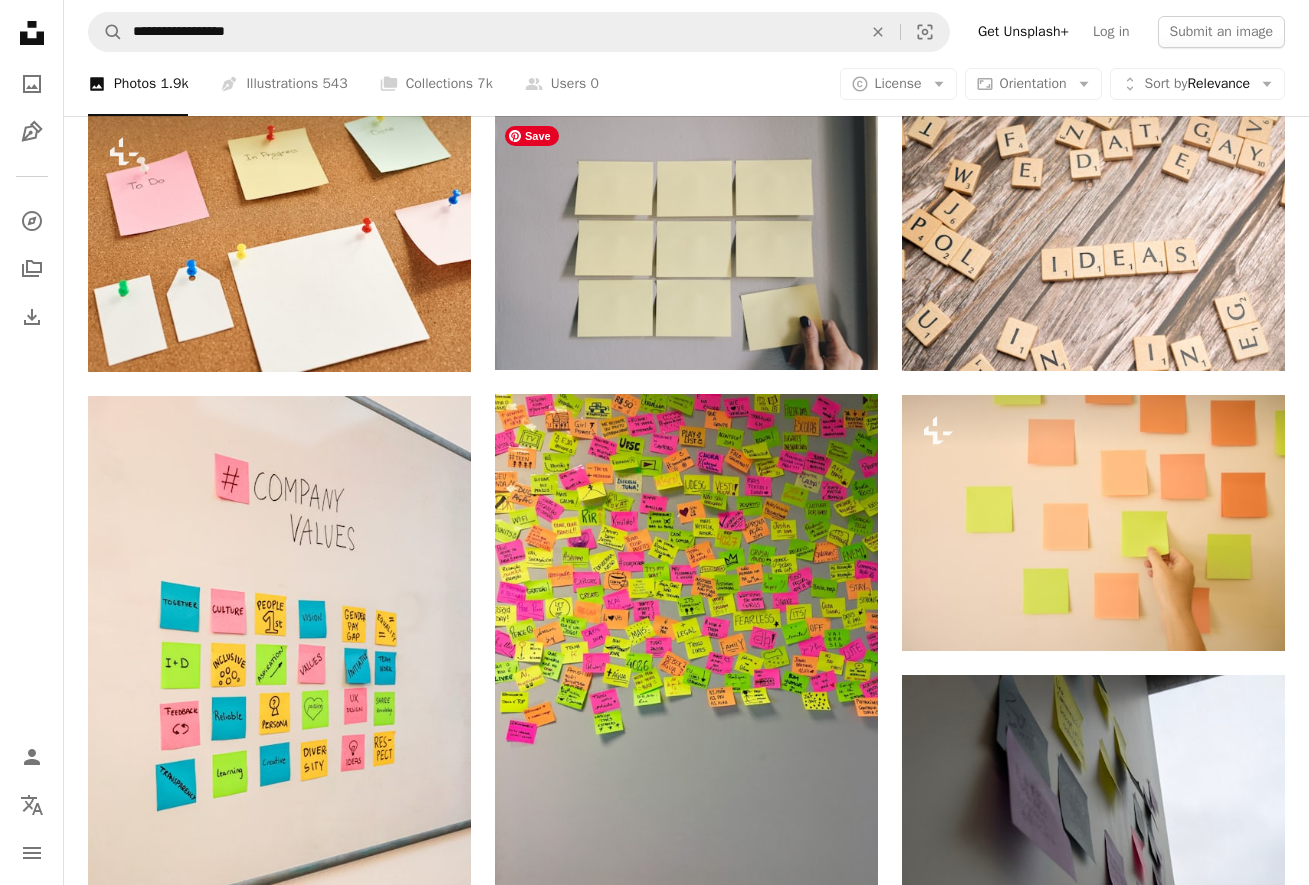 scroll, scrollTop: 300, scrollLeft: 0, axis: vertical 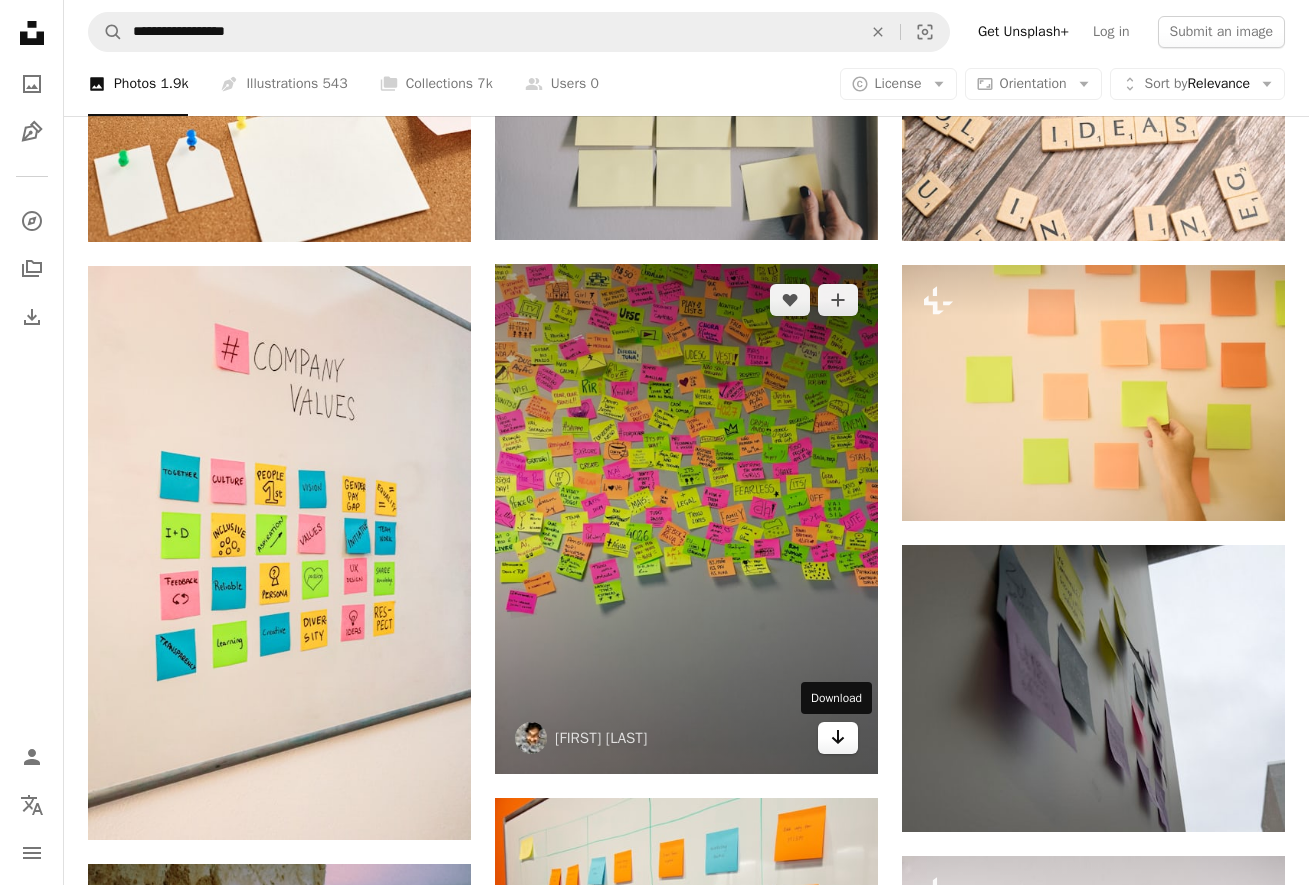 click on "Arrow pointing down" 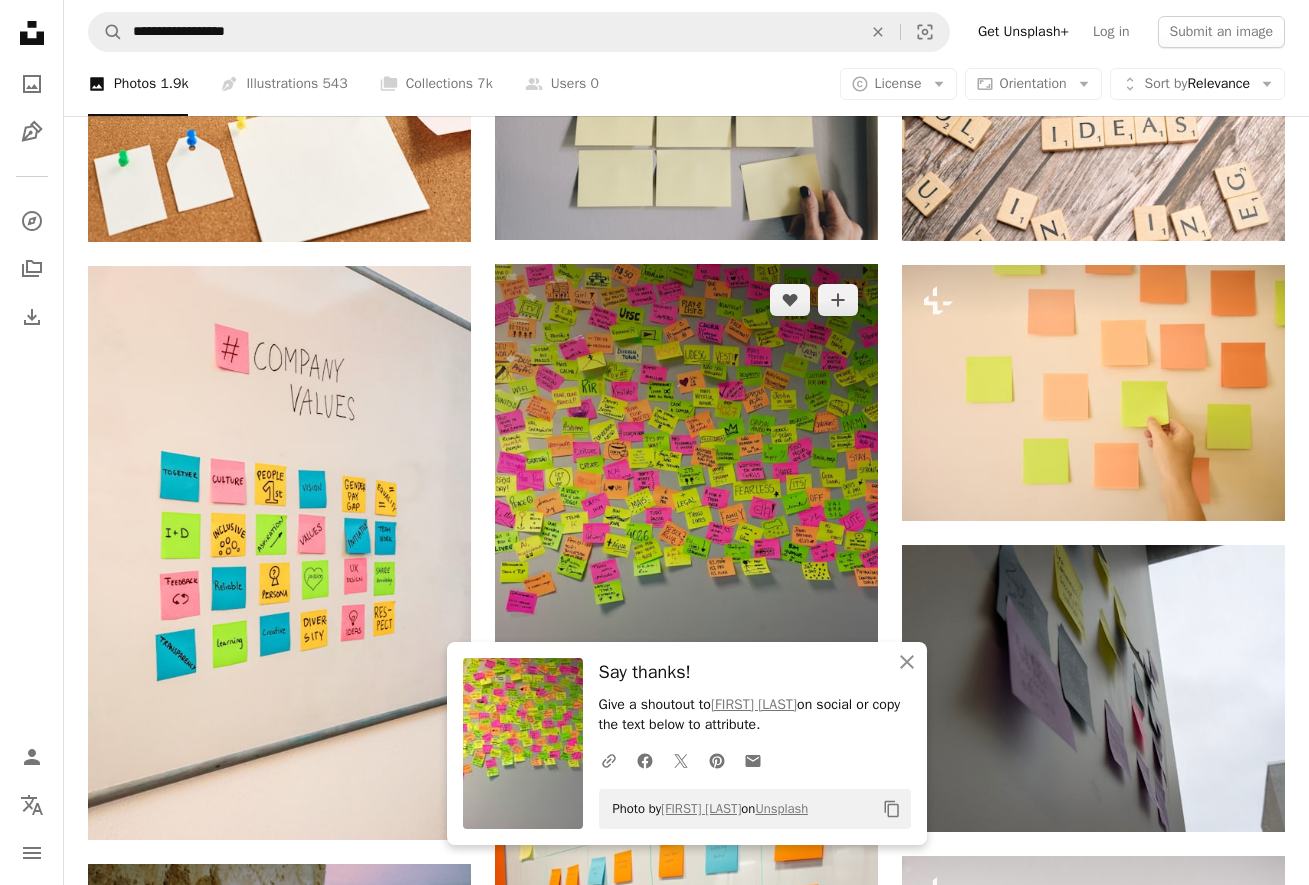 drag, startPoint x: 882, startPoint y: 574, endPoint x: 866, endPoint y: 581, distance: 17.464249 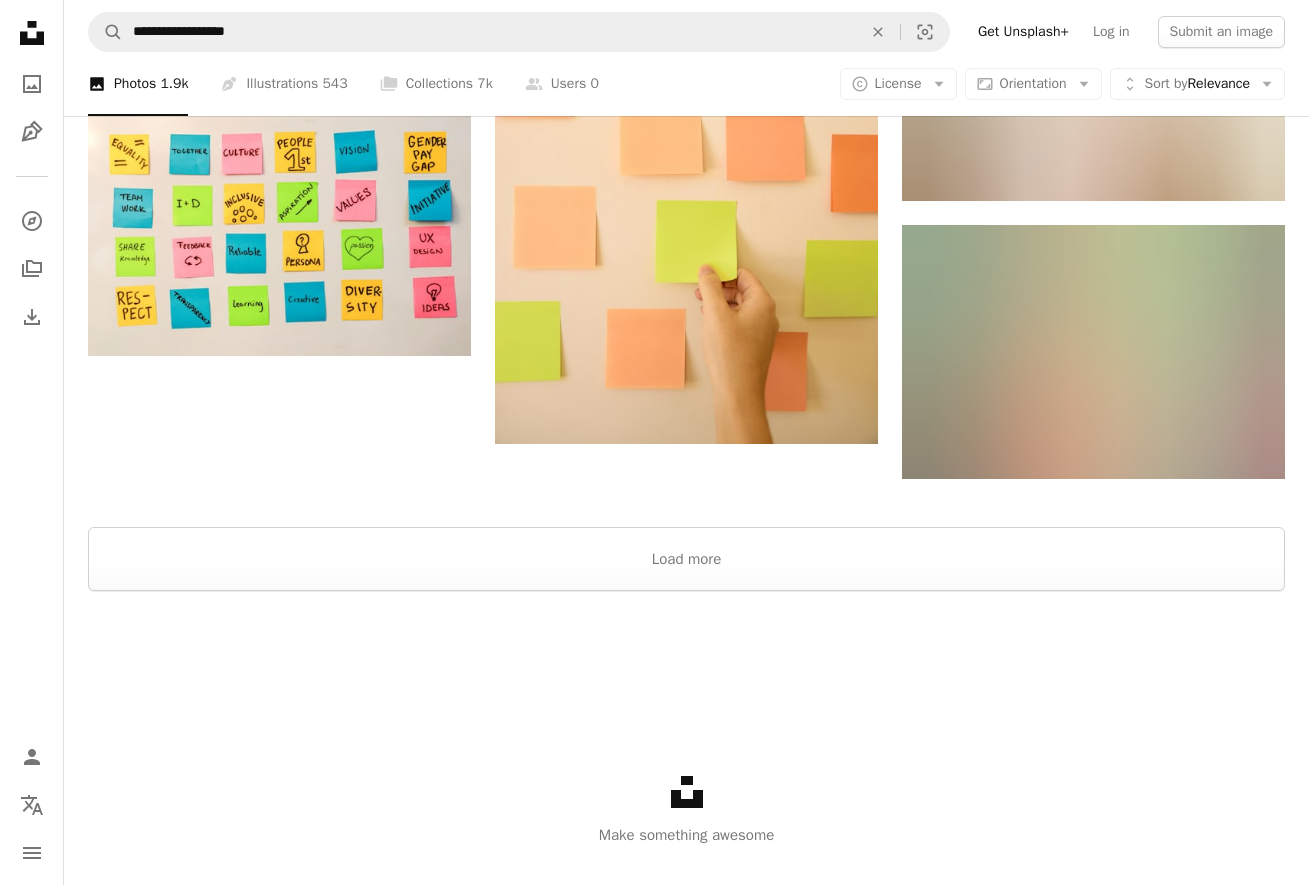scroll, scrollTop: 2400, scrollLeft: 0, axis: vertical 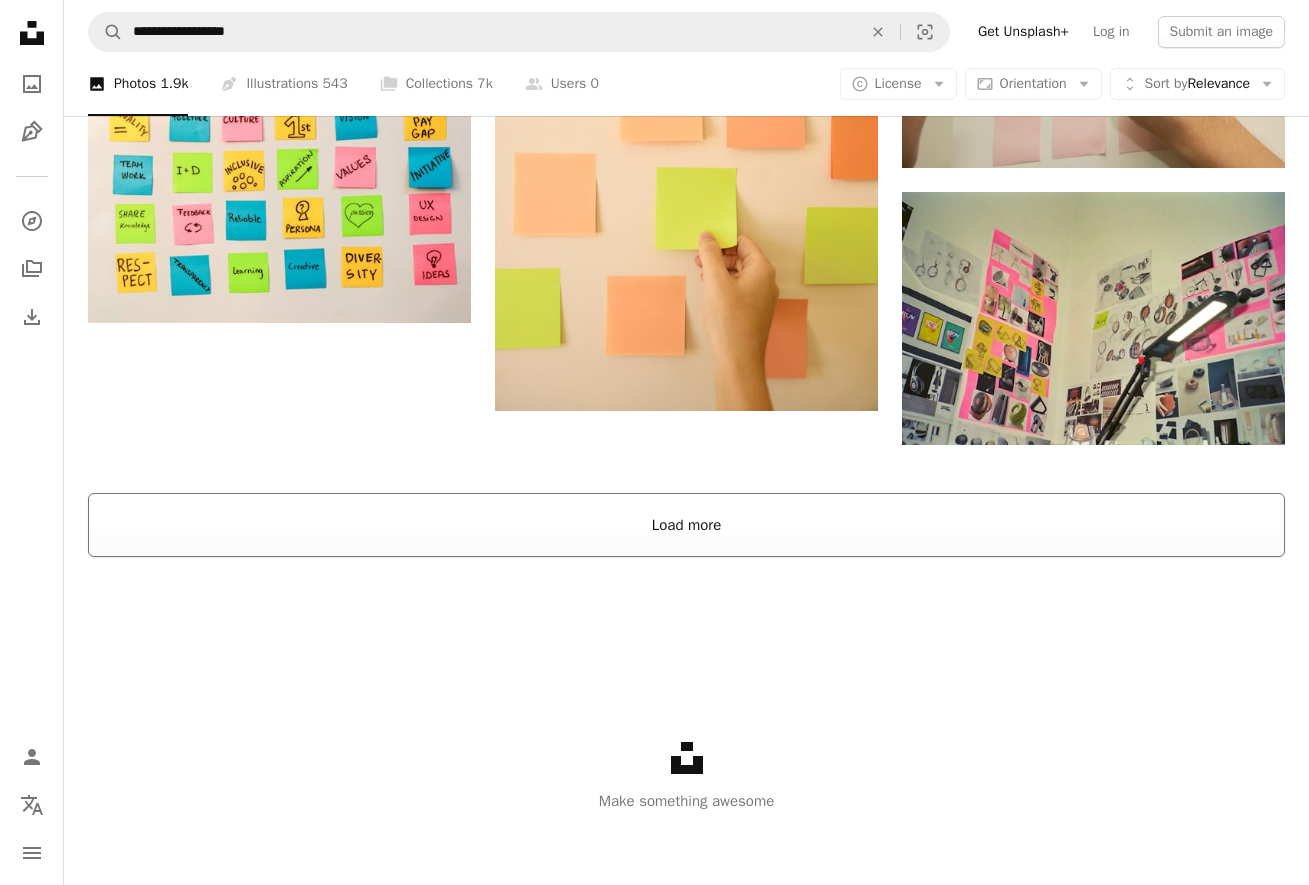 click on "Load more" at bounding box center (686, 525) 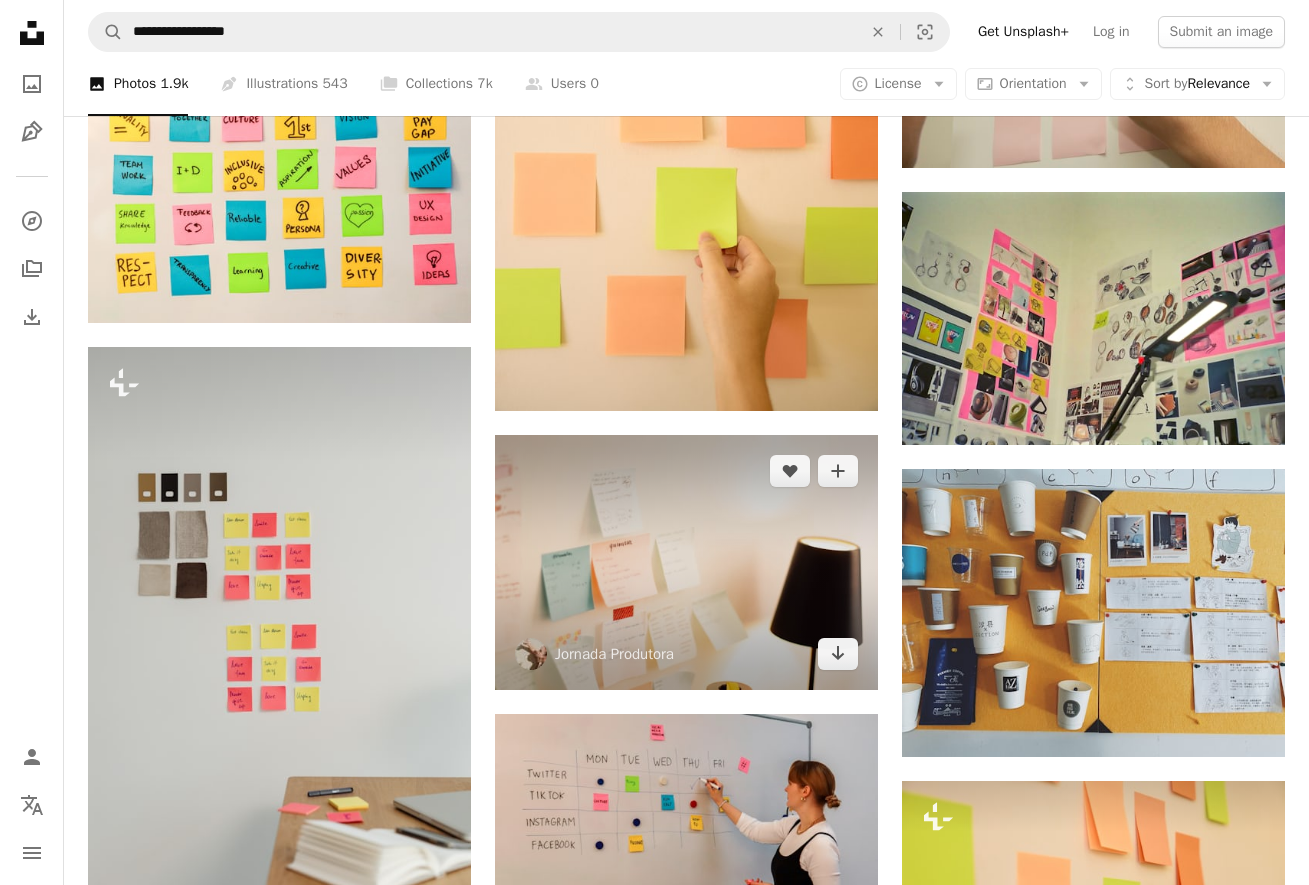 scroll, scrollTop: 2700, scrollLeft: 0, axis: vertical 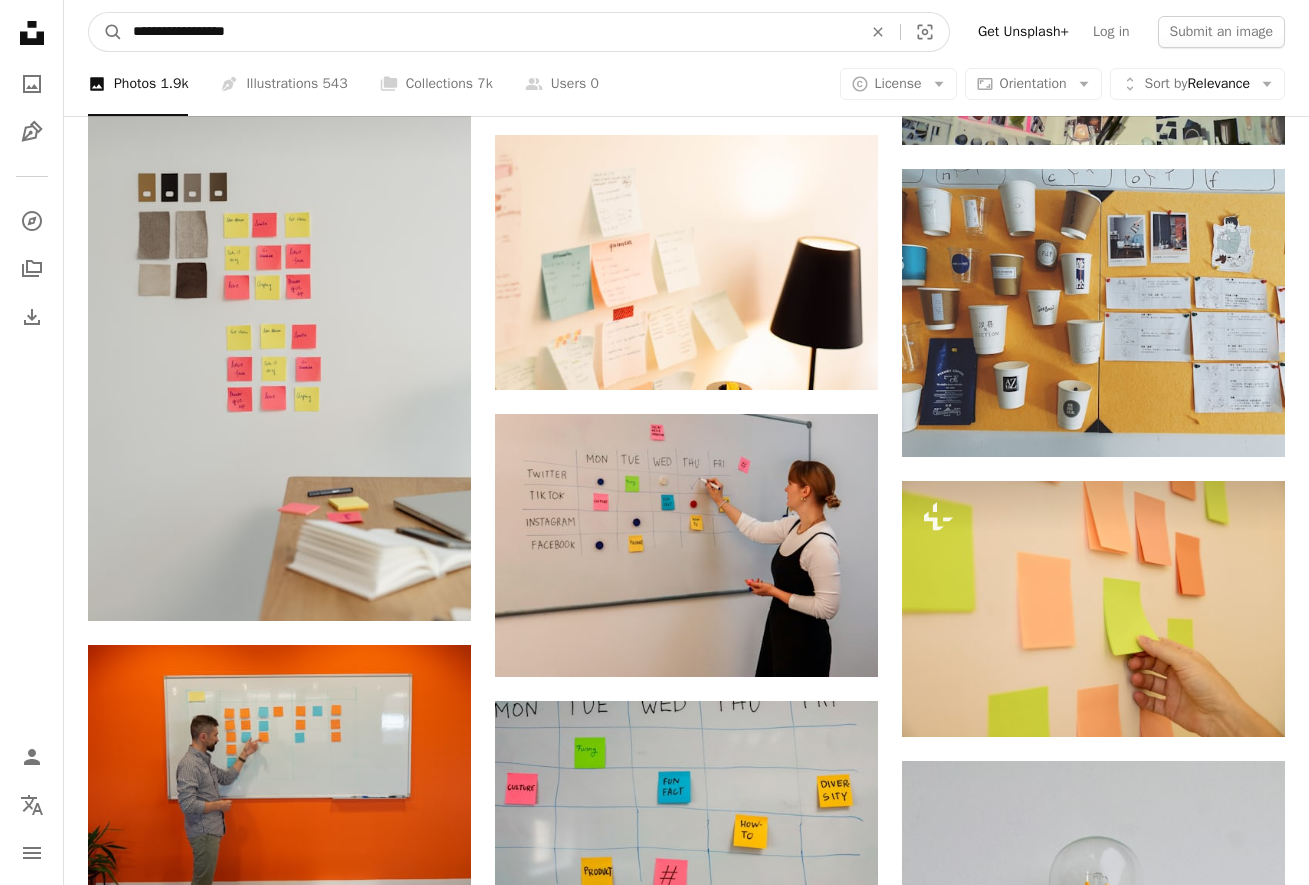 drag, startPoint x: 348, startPoint y: 30, endPoint x: -65, endPoint y: 31, distance: 413.00122 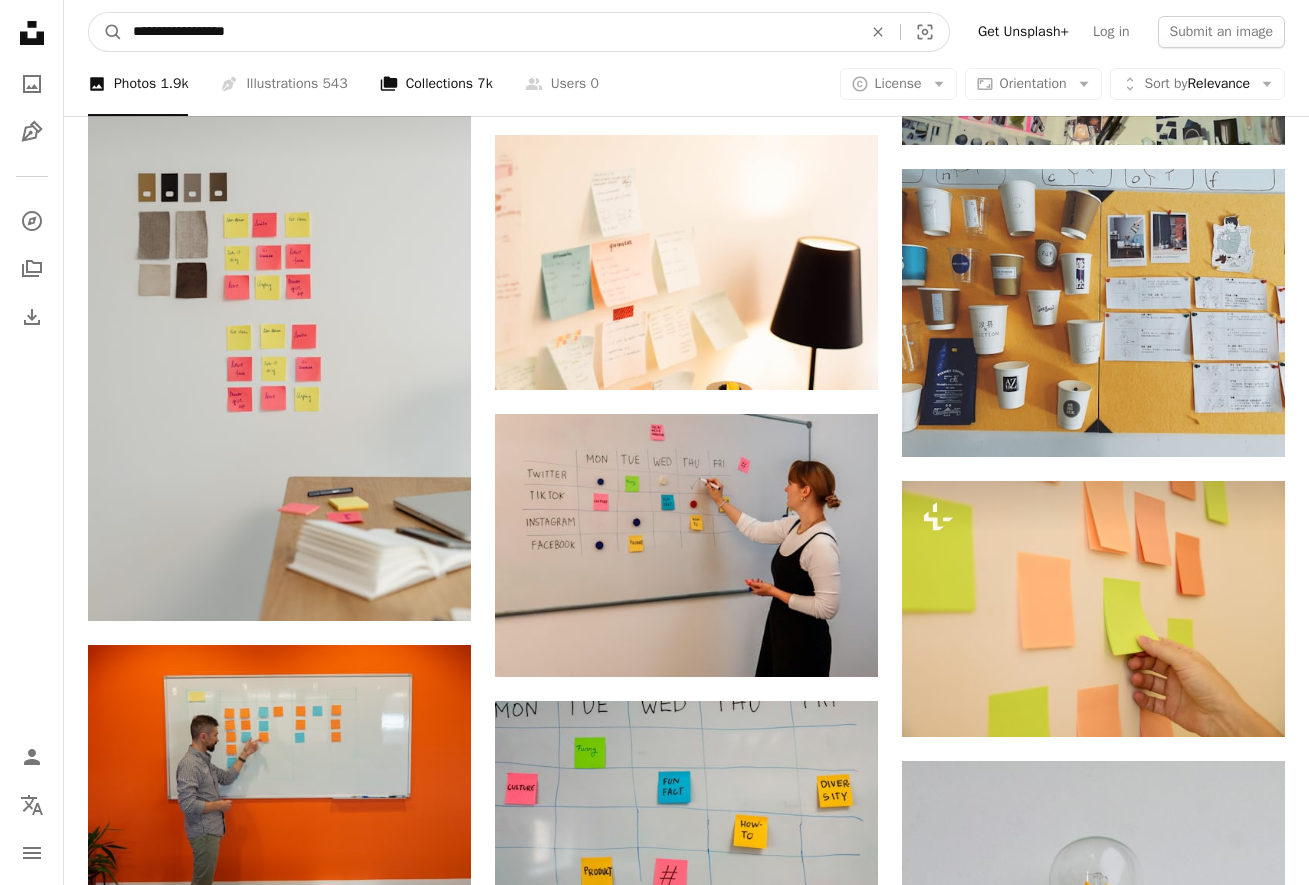 type on "**********" 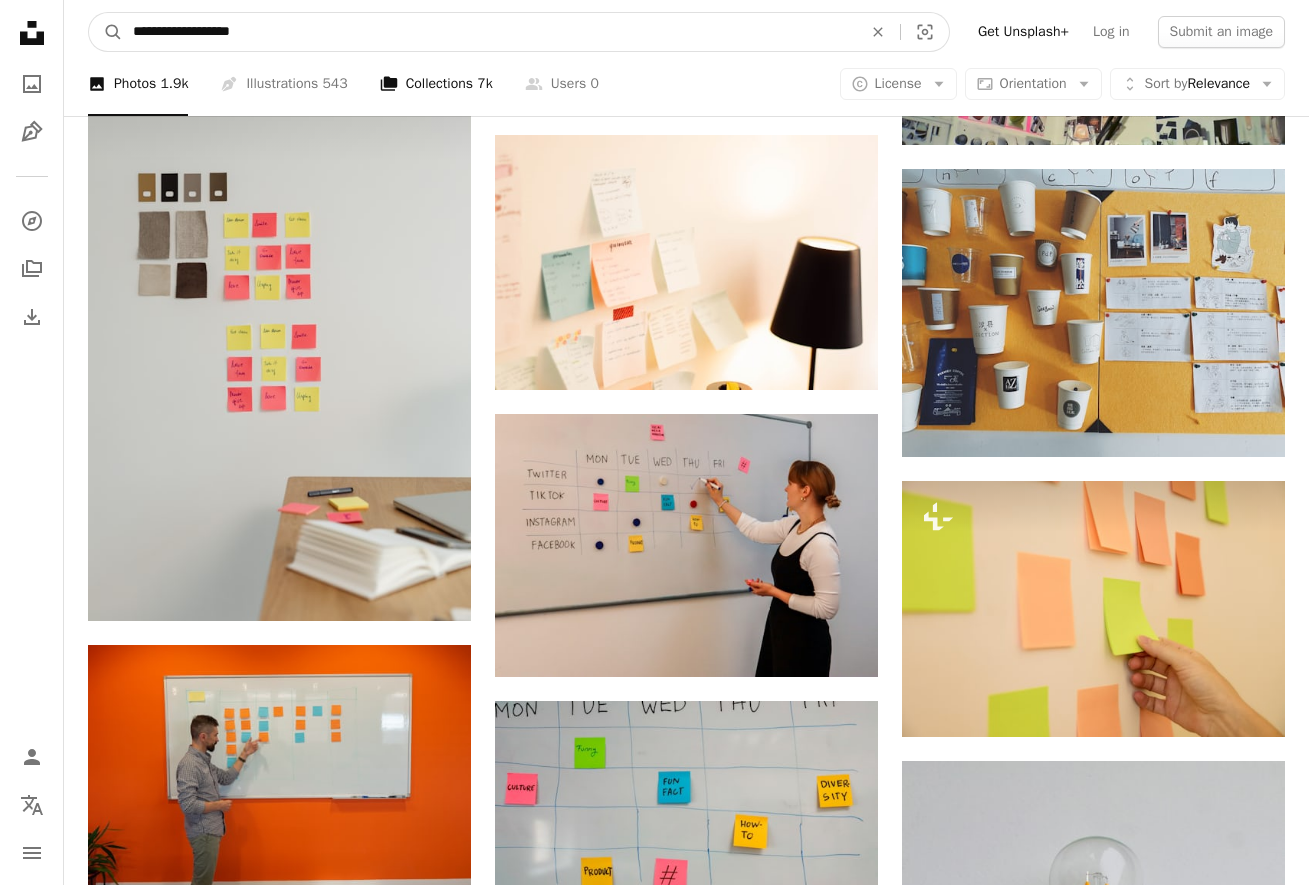 click on "A magnifying glass" at bounding box center [106, 32] 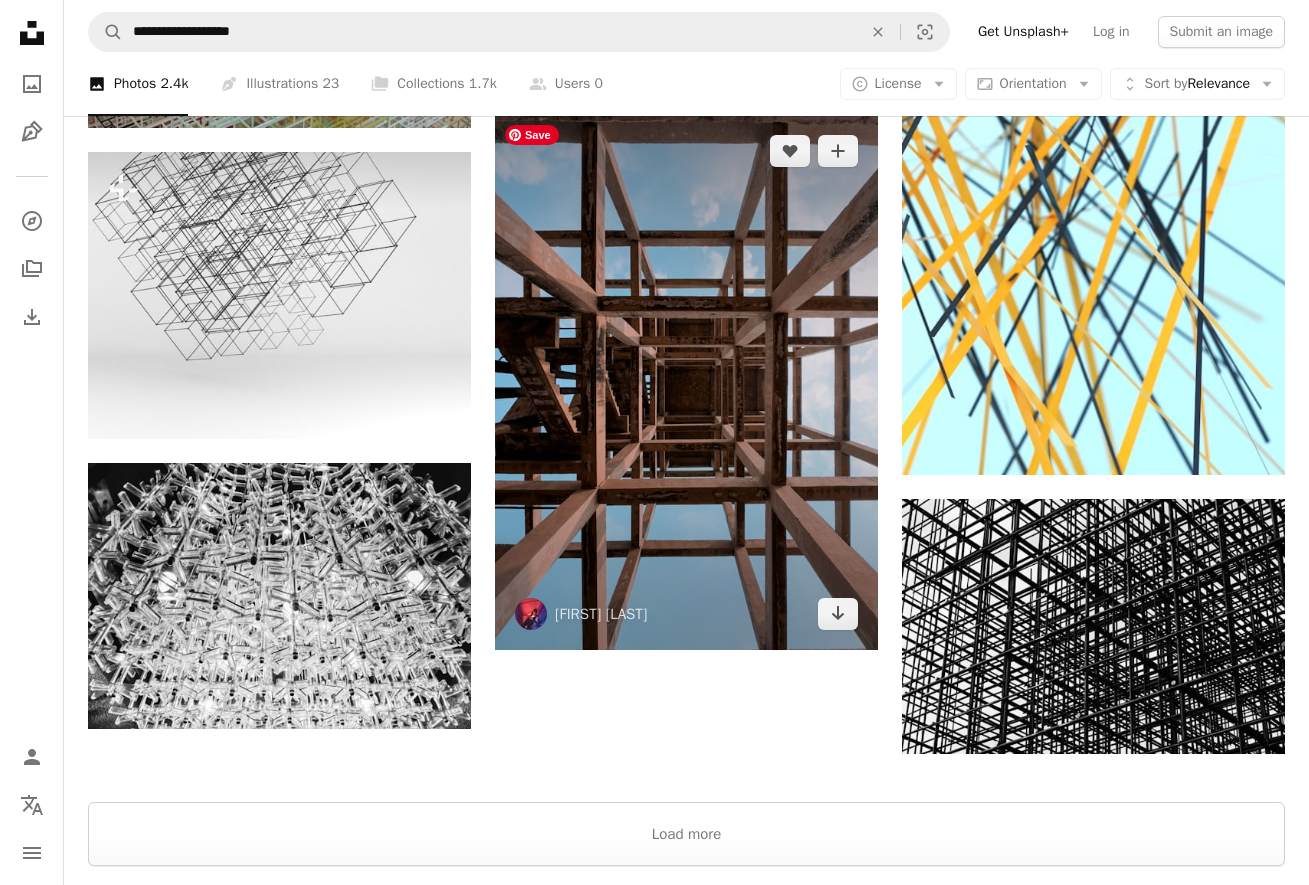 scroll, scrollTop: 2500, scrollLeft: 0, axis: vertical 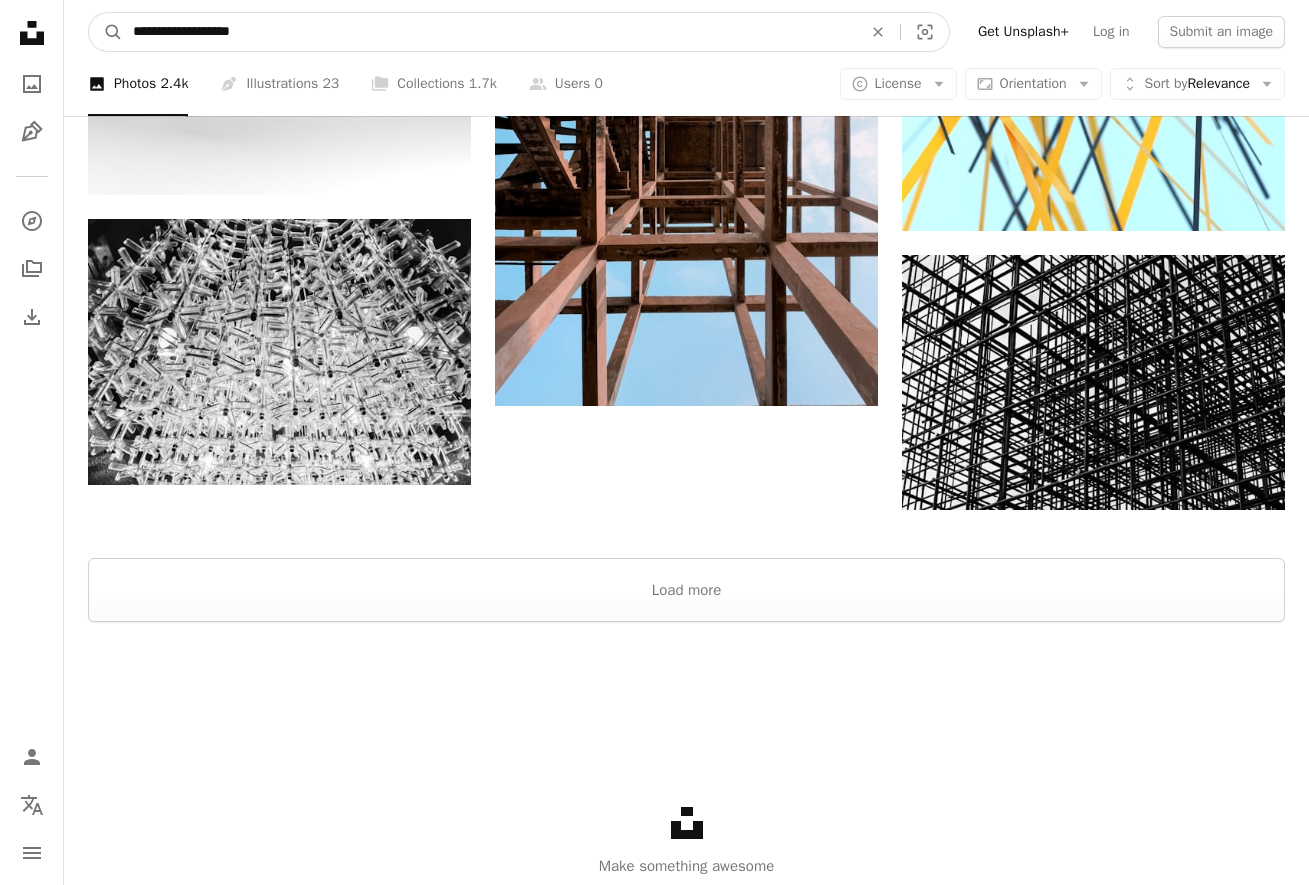 click on "**********" at bounding box center [489, 32] 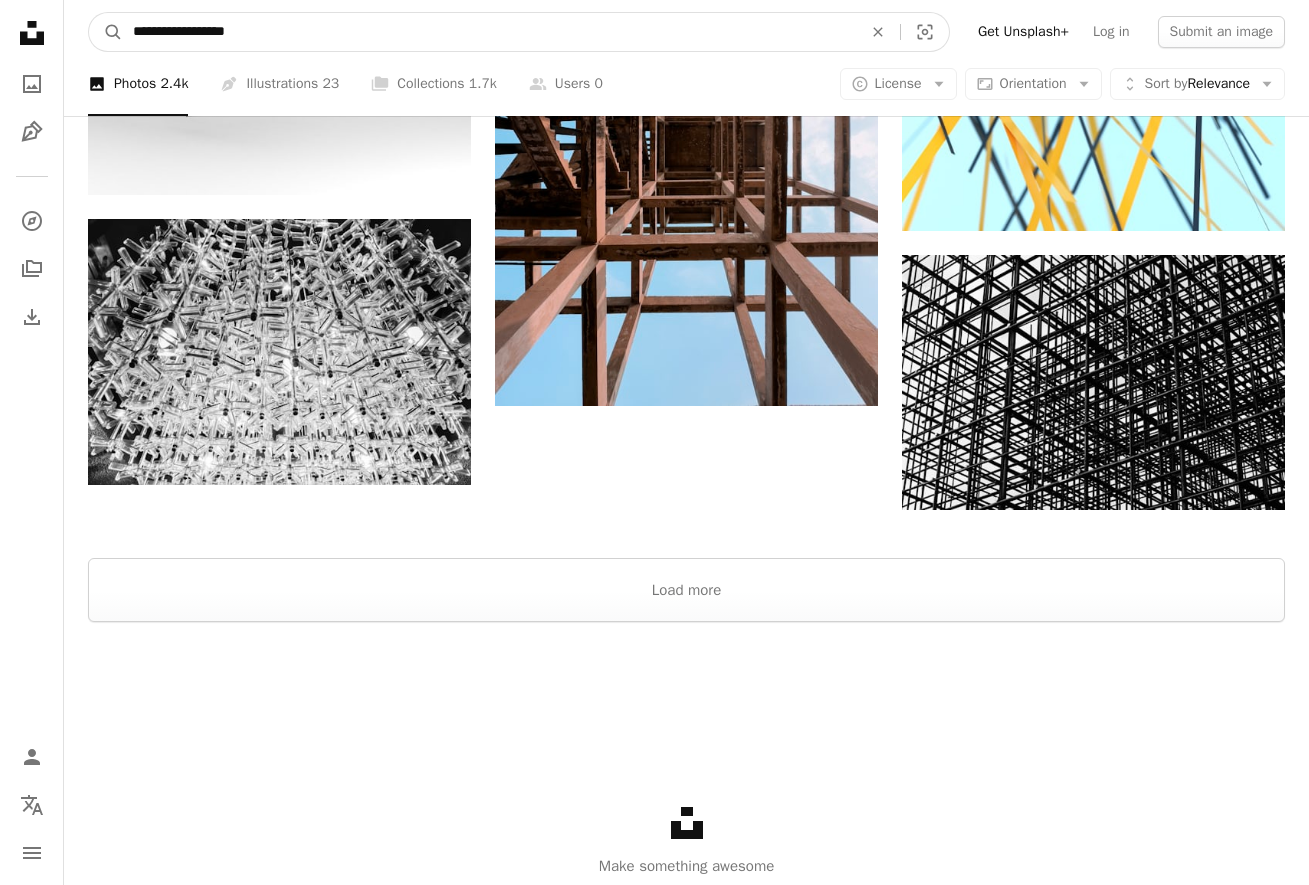 type on "**********" 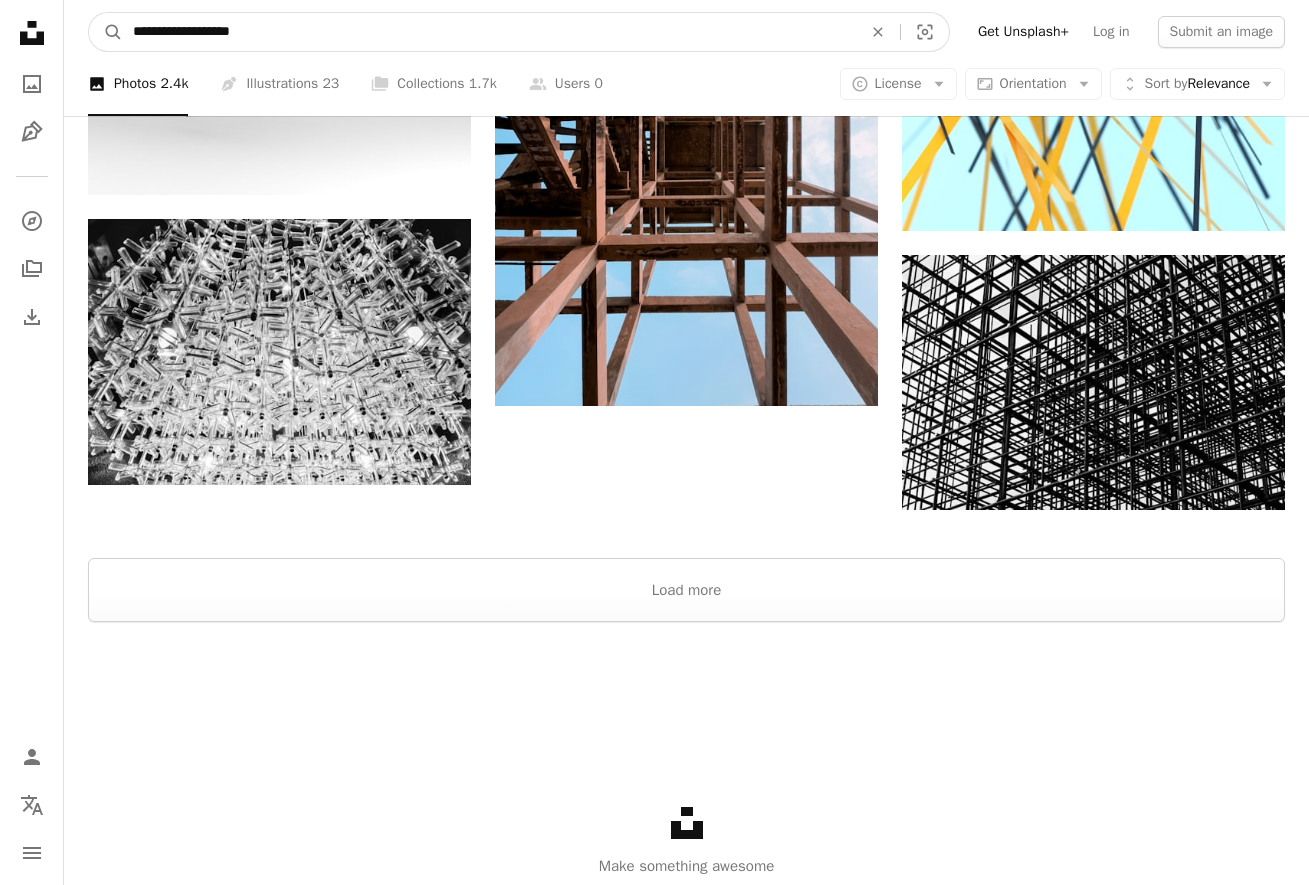 click on "A magnifying glass" at bounding box center [106, 32] 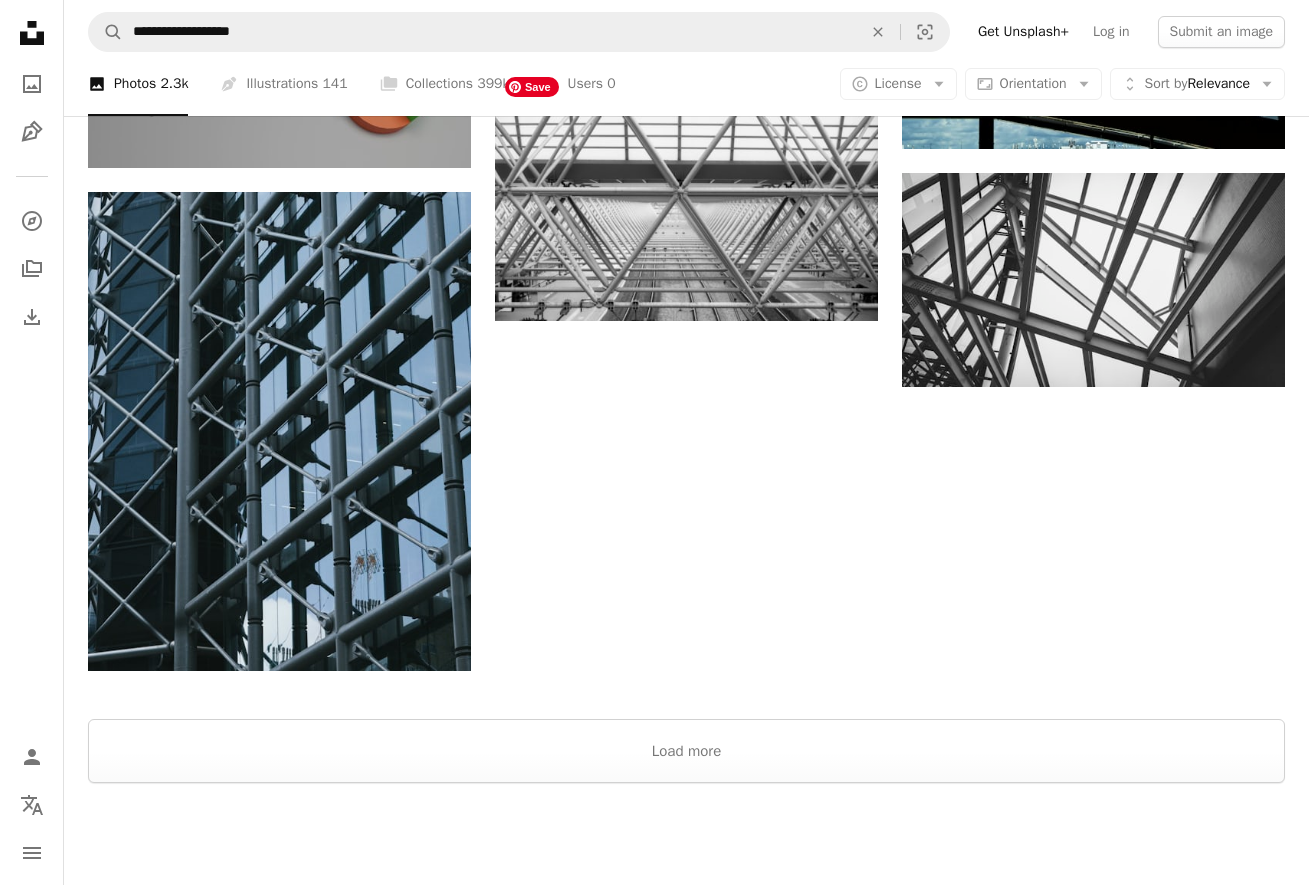 scroll, scrollTop: 2252, scrollLeft: 0, axis: vertical 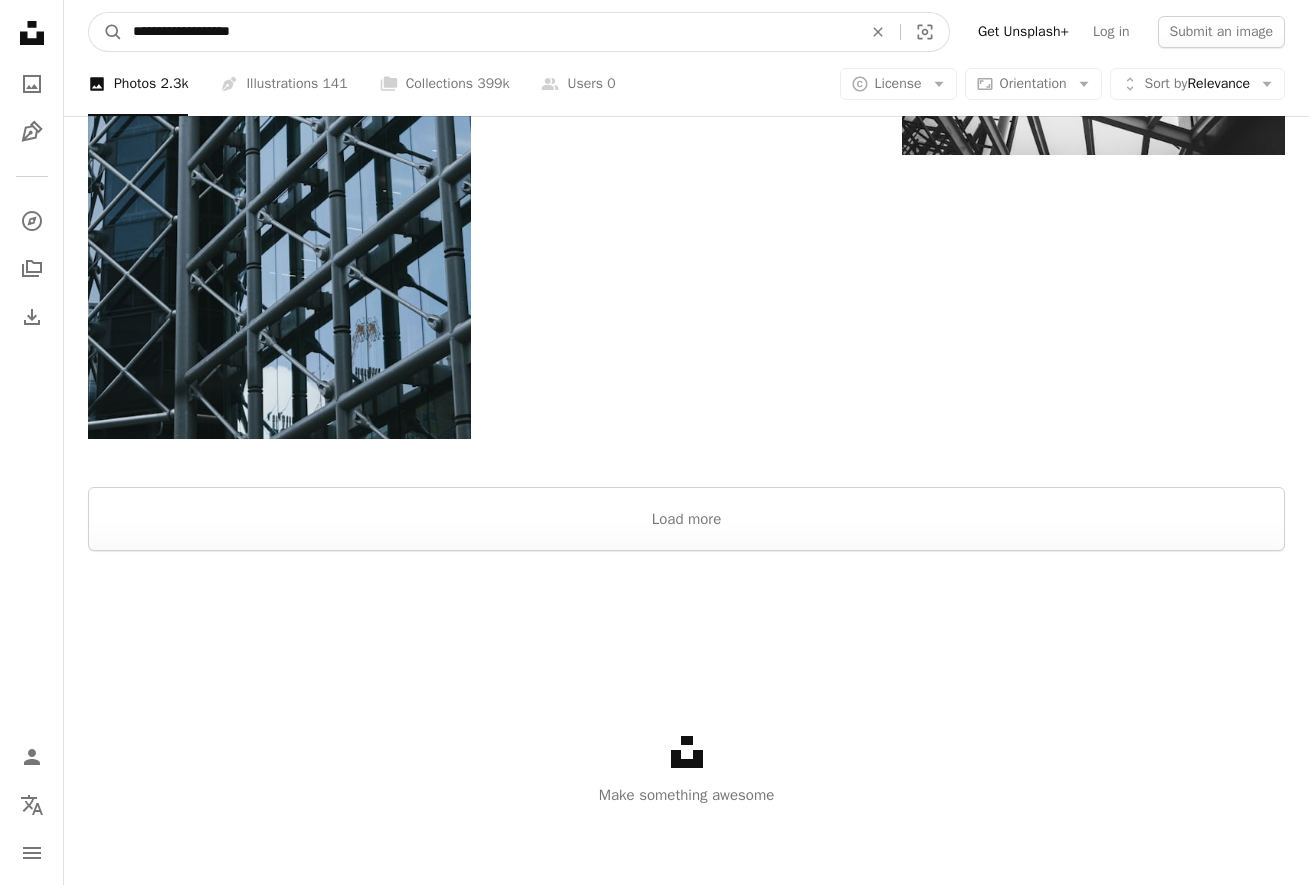 click on "**********" at bounding box center (489, 32) 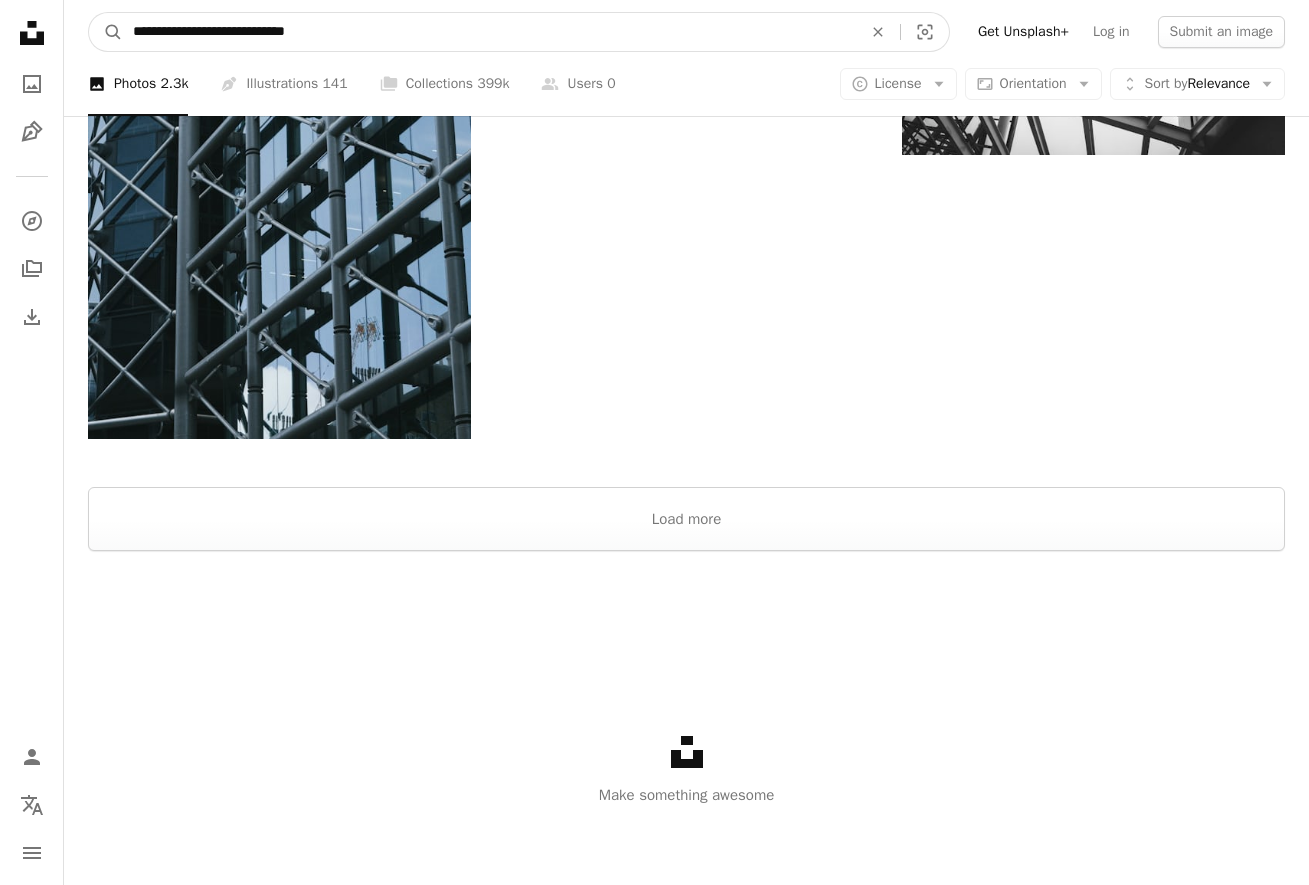 type on "**********" 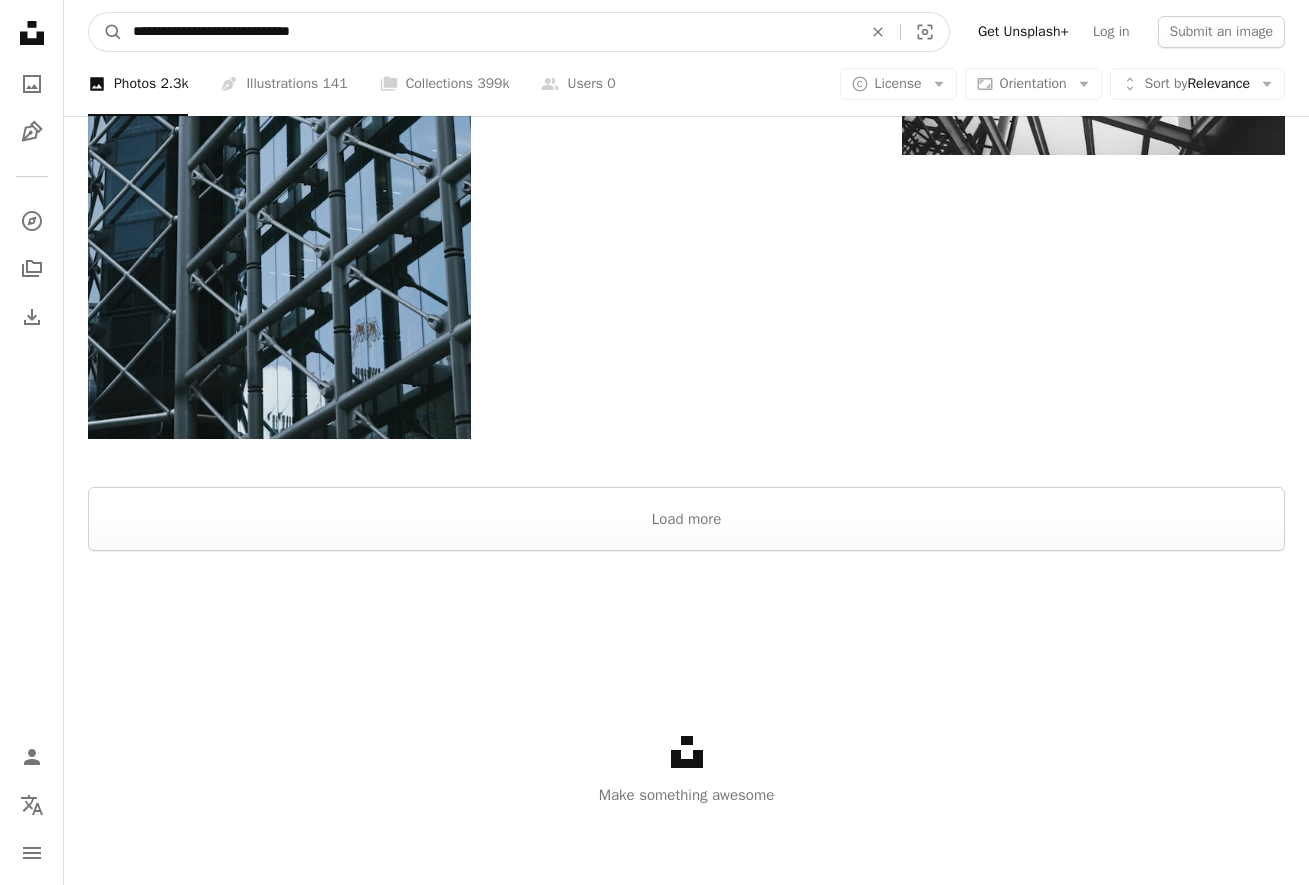 click on "A magnifying glass" at bounding box center (106, 32) 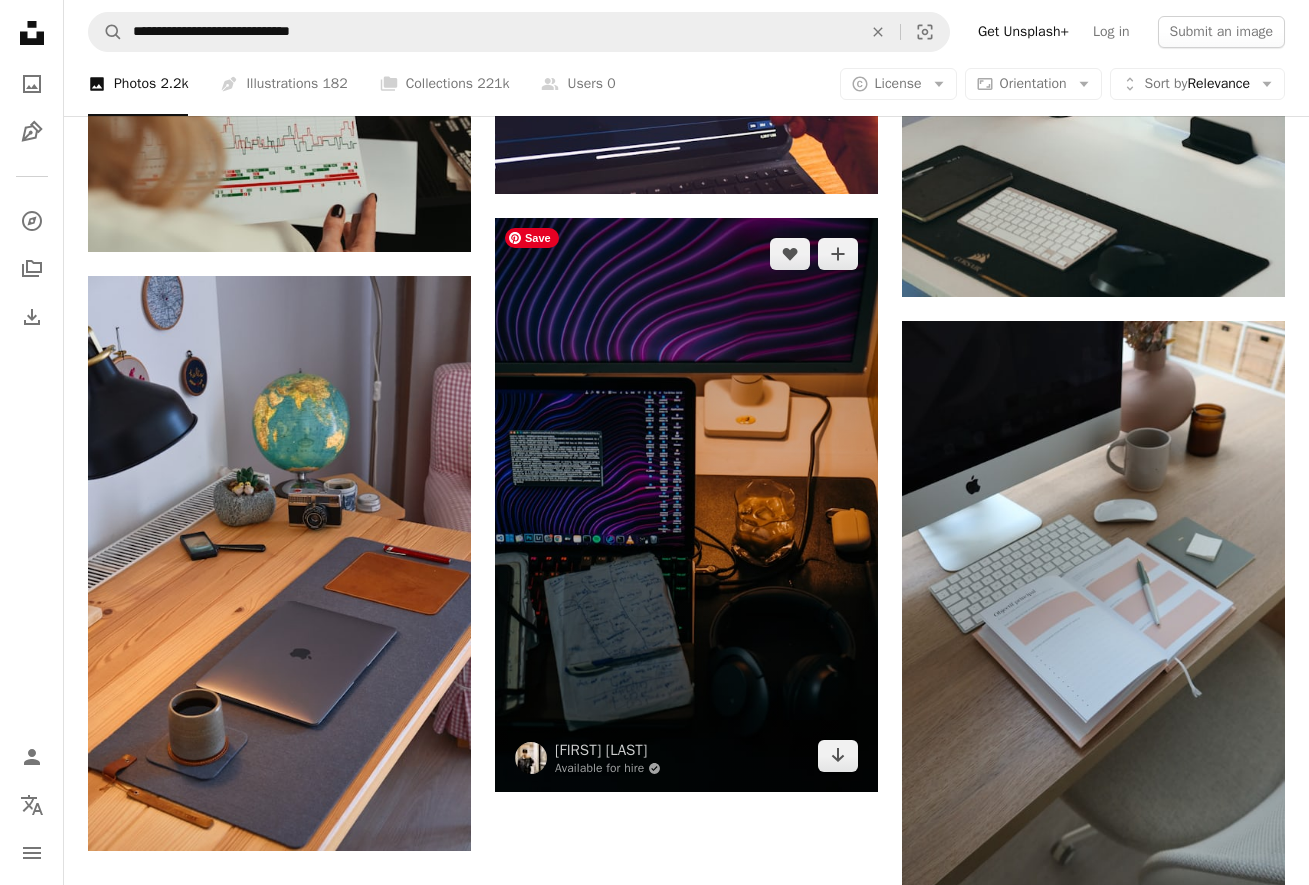 scroll, scrollTop: 2400, scrollLeft: 0, axis: vertical 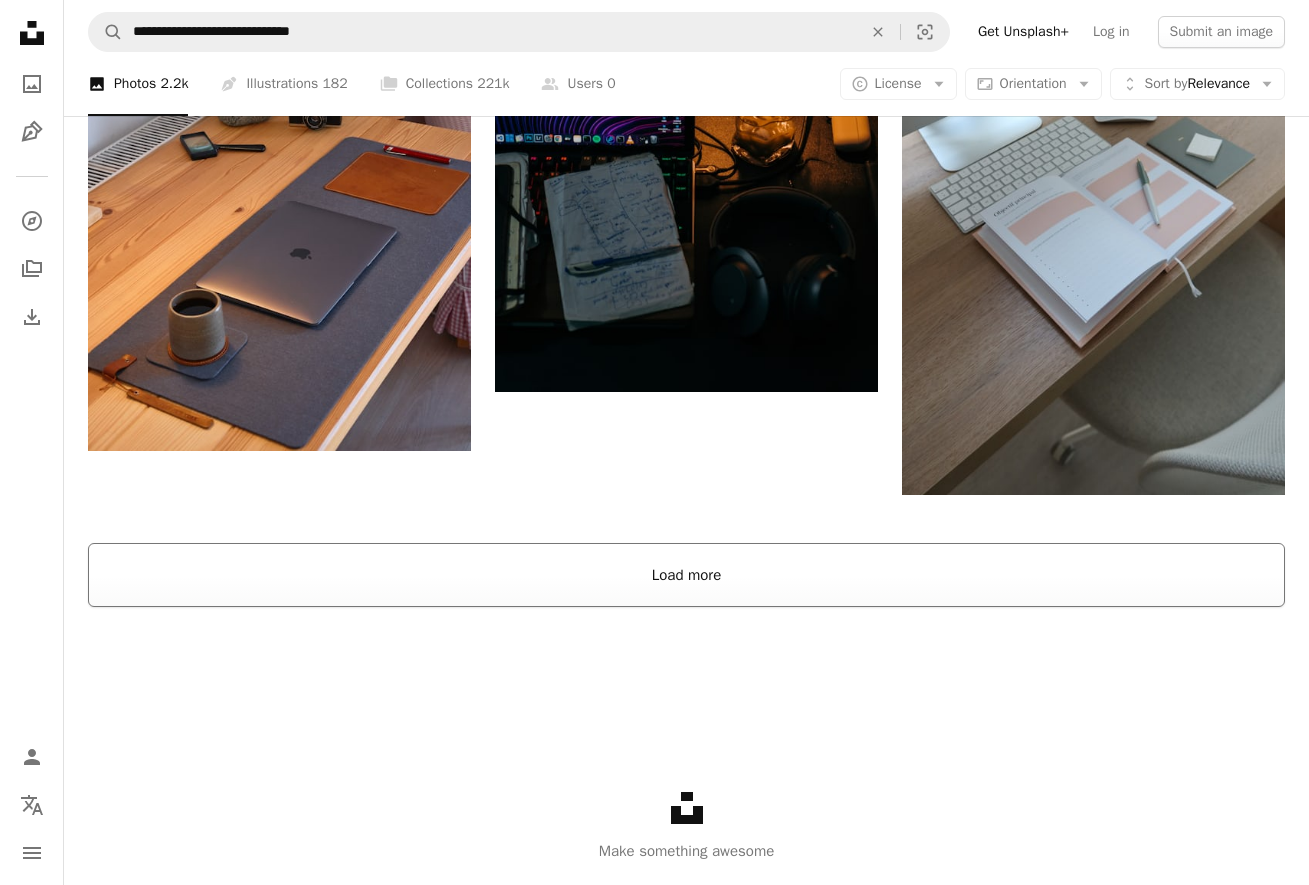 click on "Load more" at bounding box center (686, 575) 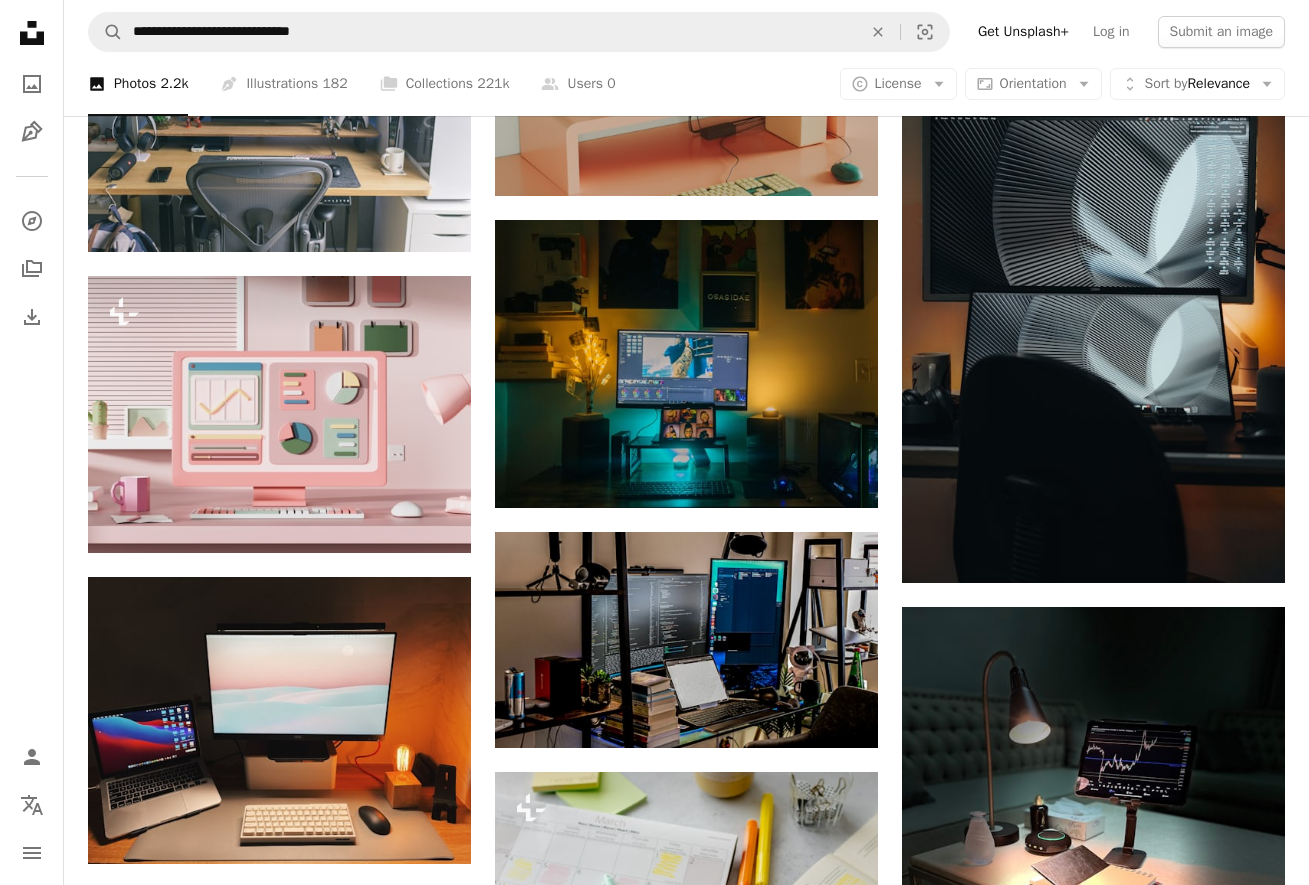 scroll, scrollTop: 7400, scrollLeft: 0, axis: vertical 